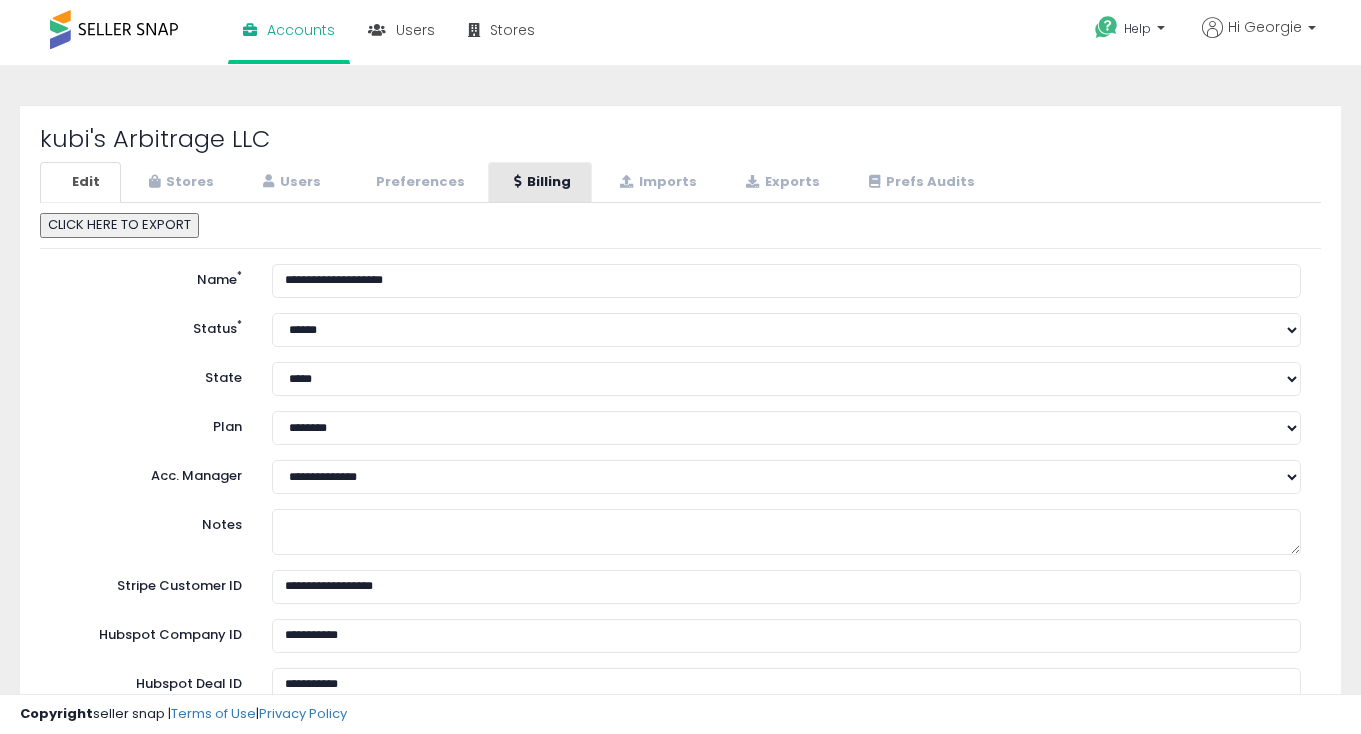 scroll, scrollTop: 0, scrollLeft: 0, axis: both 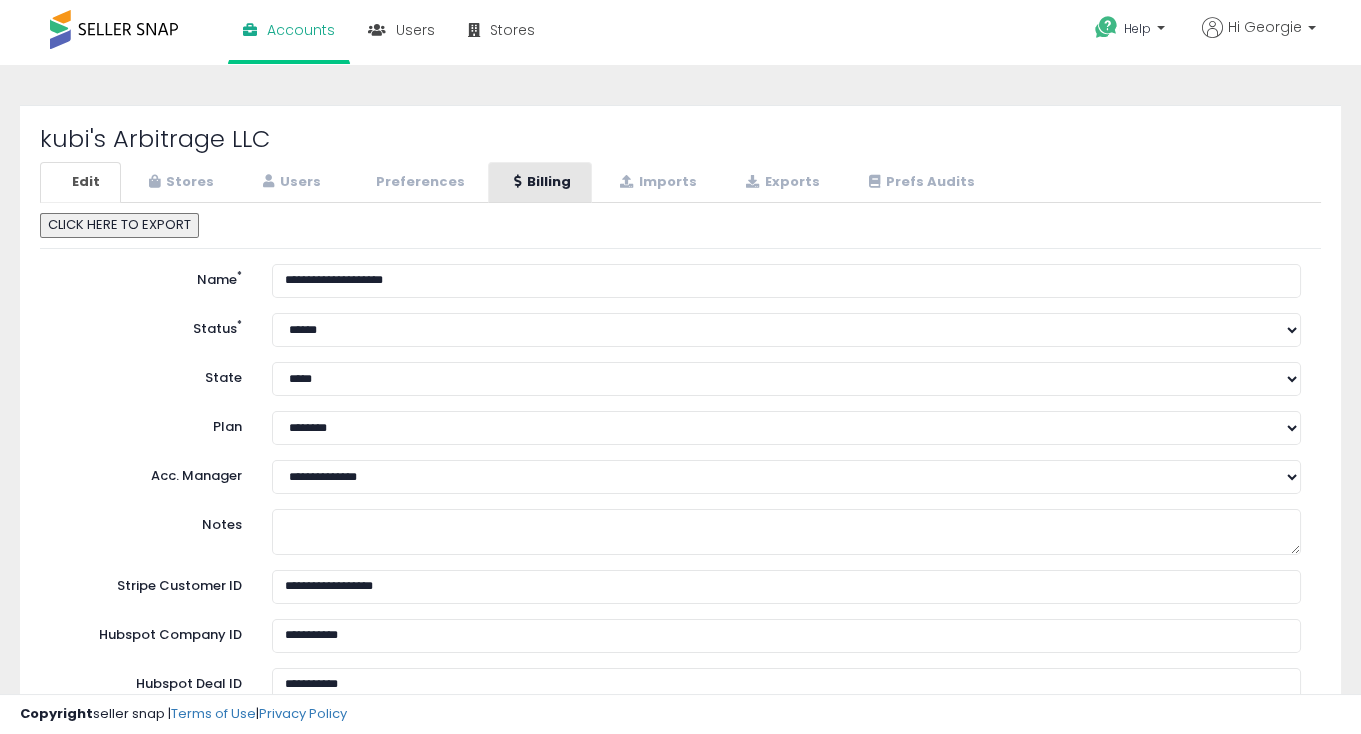 click on "Billing" at bounding box center (540, 182) 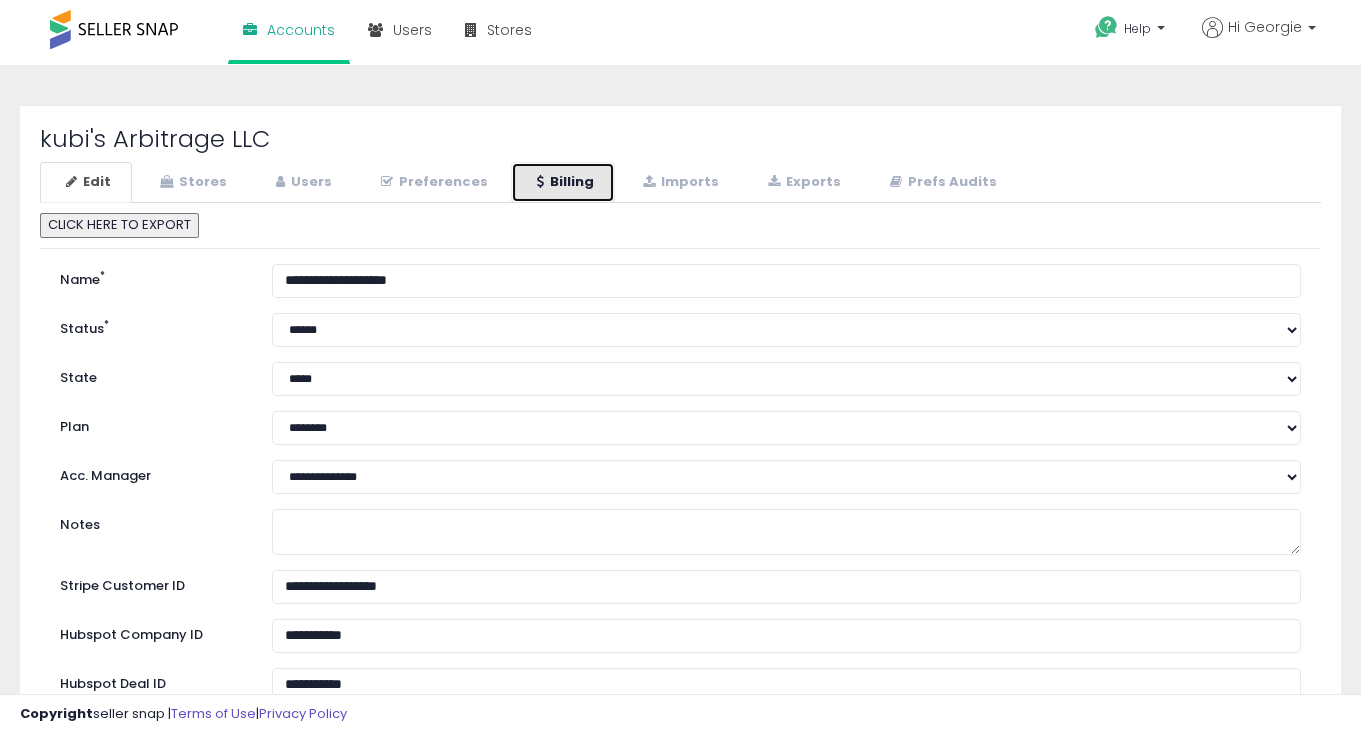 click on "Billing" at bounding box center (563, 182) 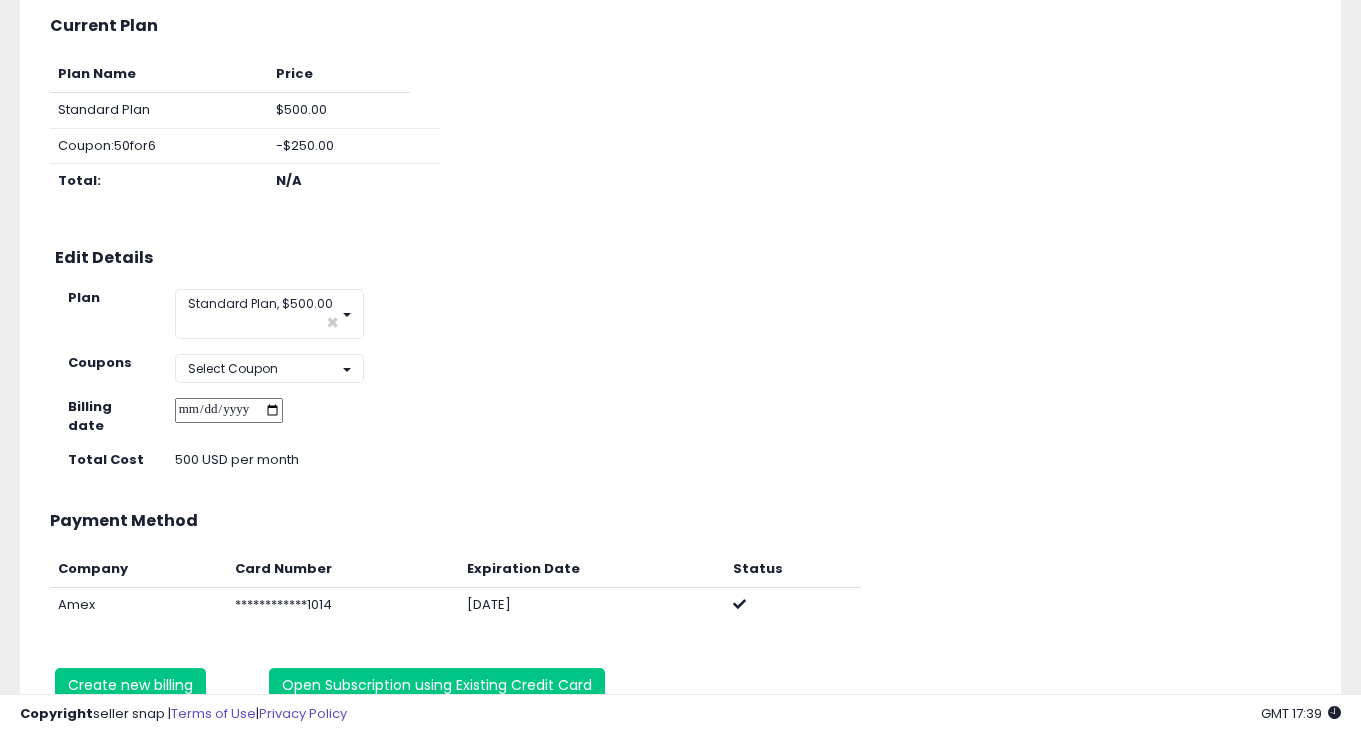 scroll, scrollTop: 323, scrollLeft: 0, axis: vertical 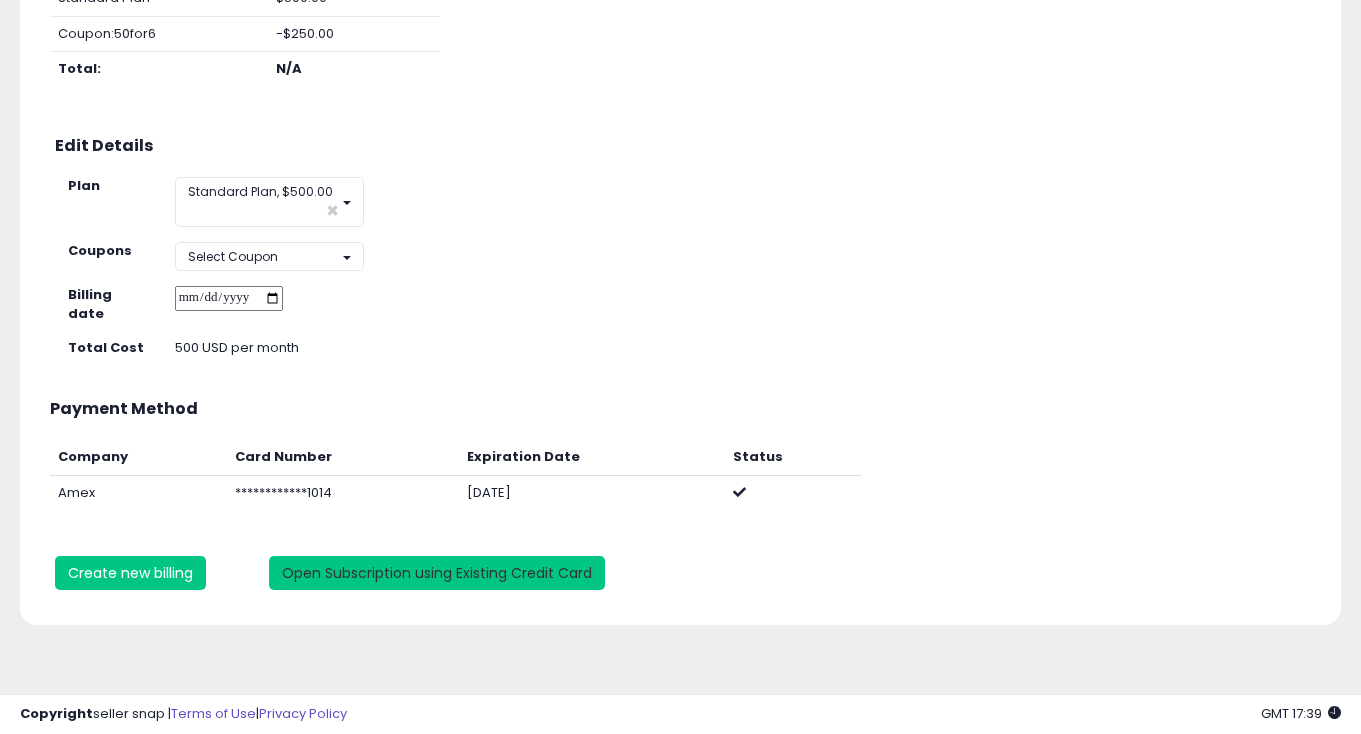 click on "Open Subscription using Existing Credit Card" at bounding box center [437, 573] 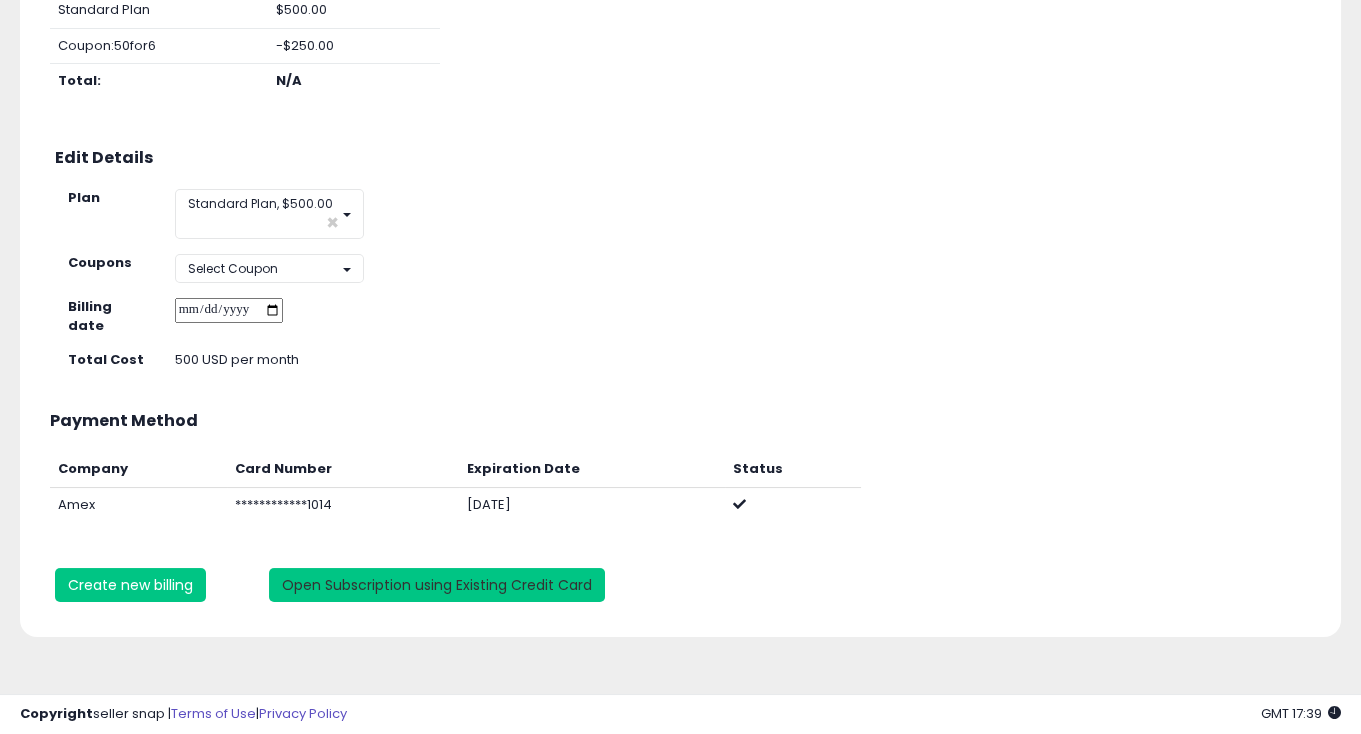 scroll, scrollTop: 323, scrollLeft: 0, axis: vertical 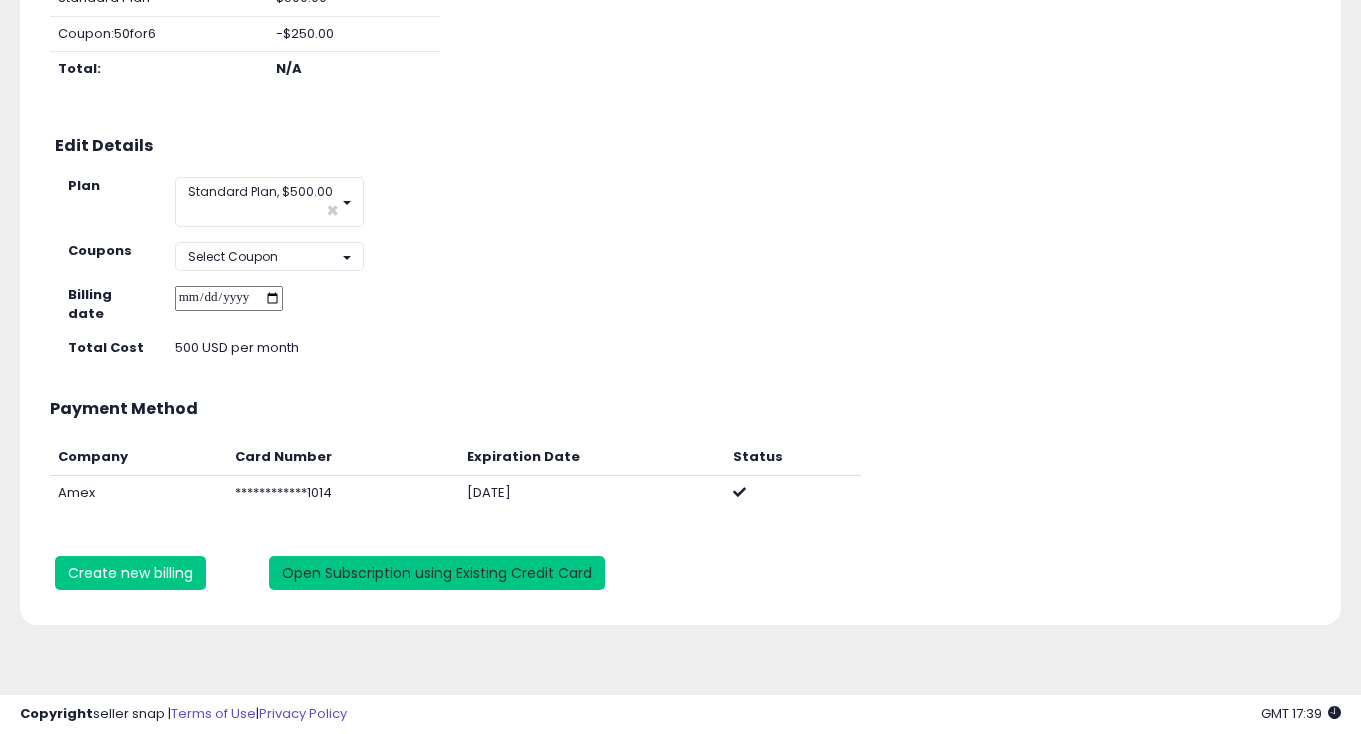 click on "Open Subscription using Existing Credit Card" at bounding box center (437, 573) 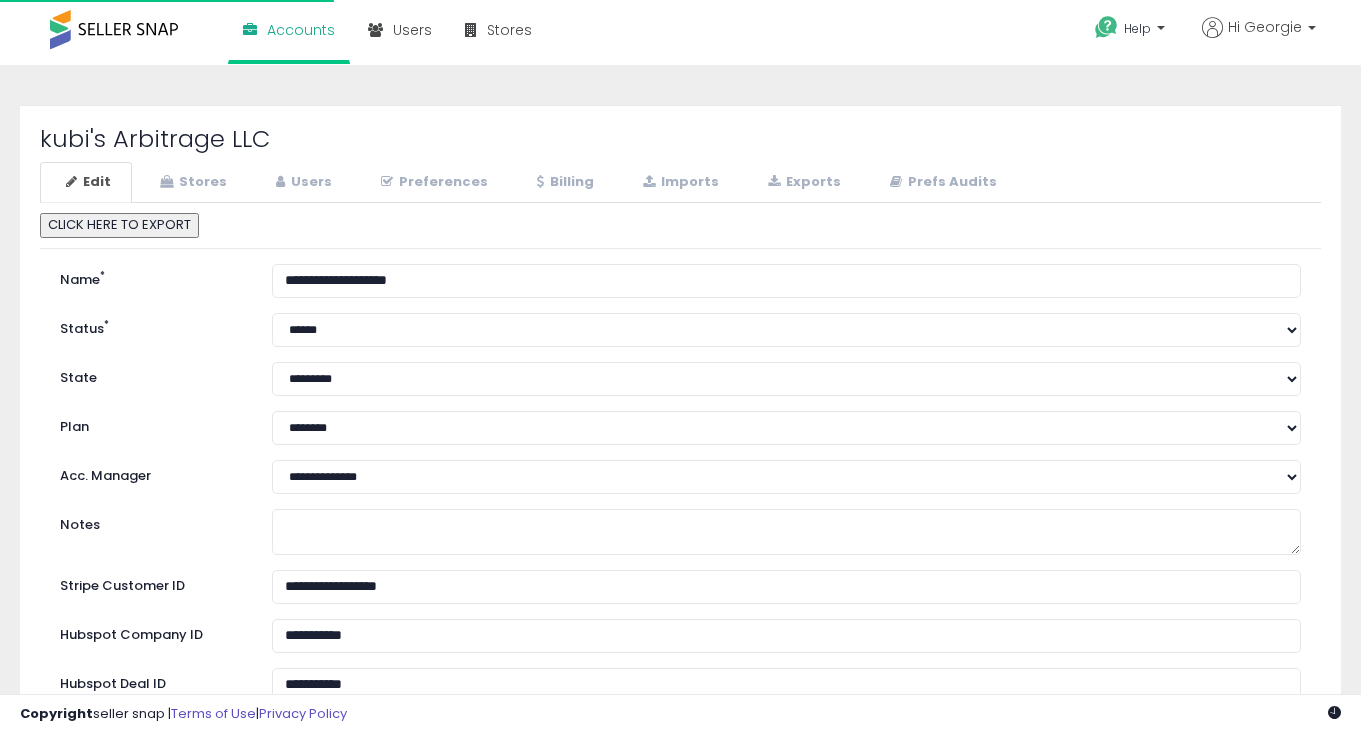 scroll, scrollTop: 0, scrollLeft: 0, axis: both 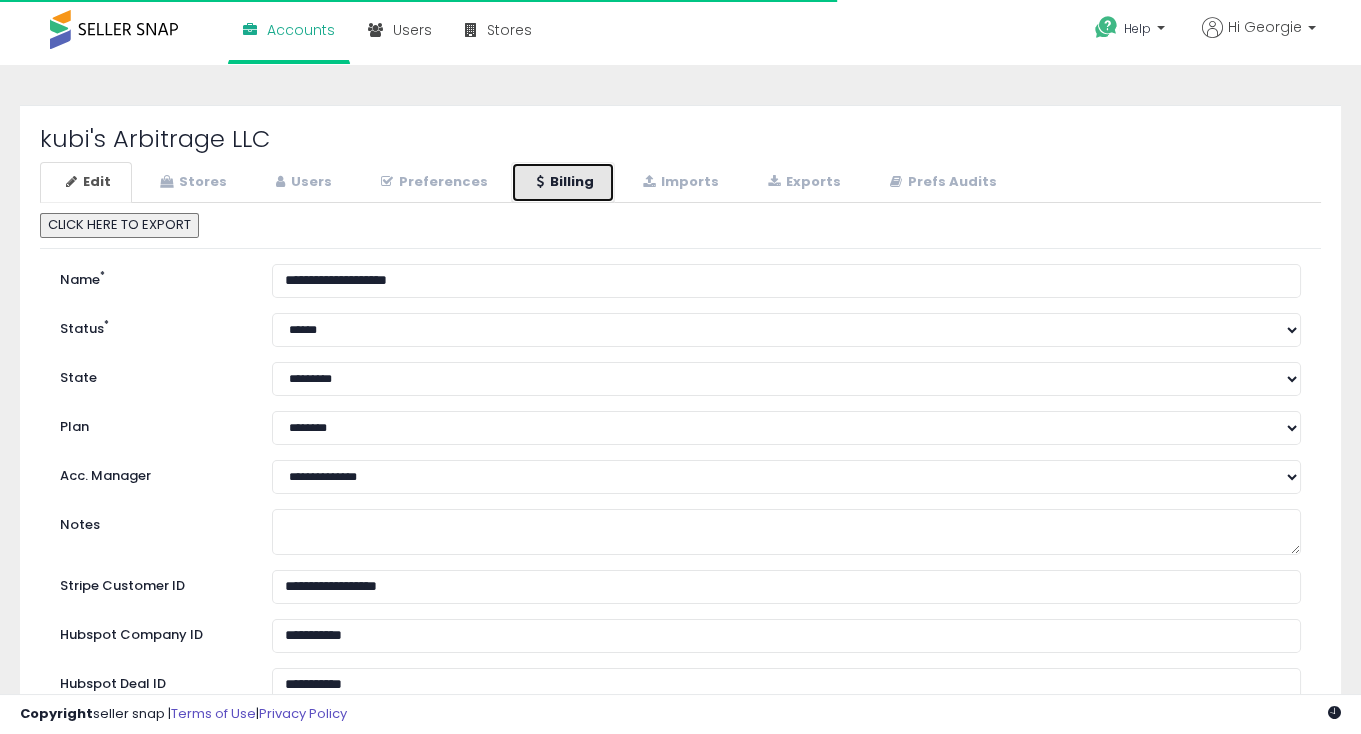 click on "Billing" at bounding box center (563, 182) 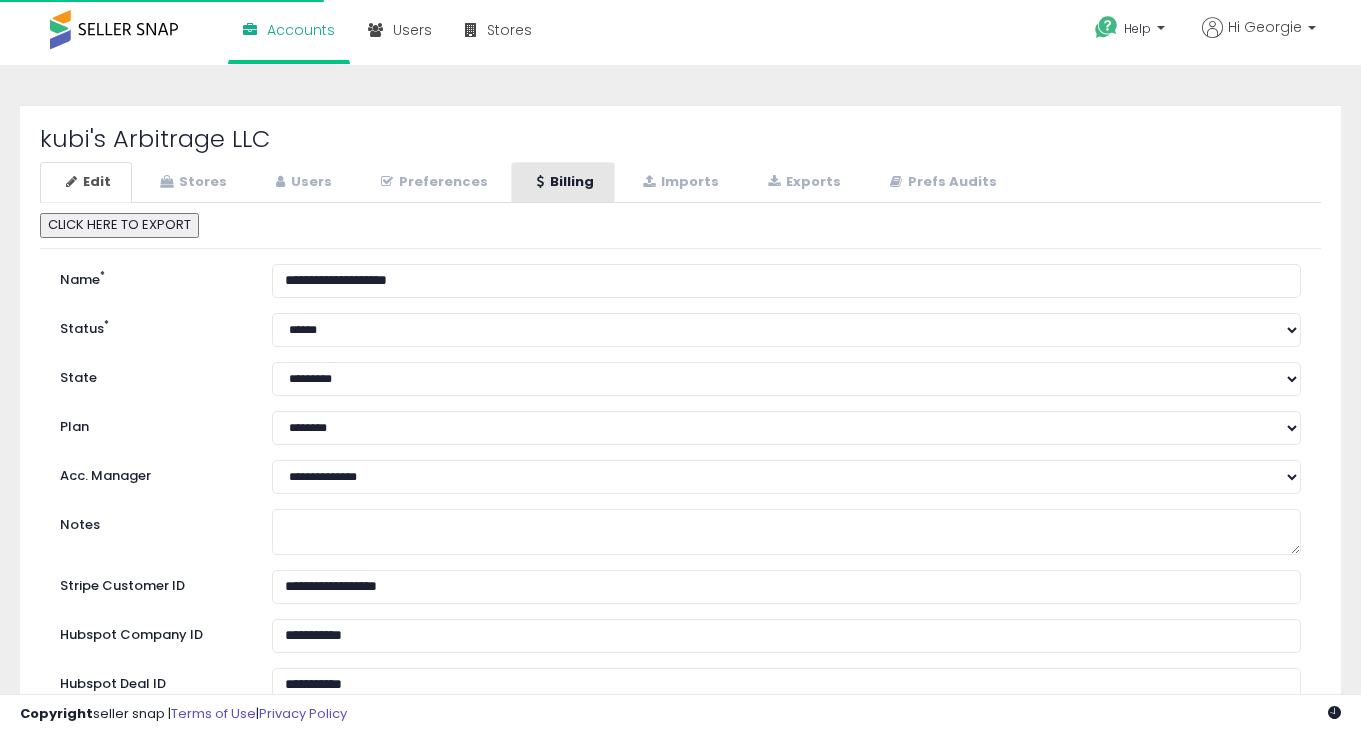 scroll, scrollTop: 0, scrollLeft: 0, axis: both 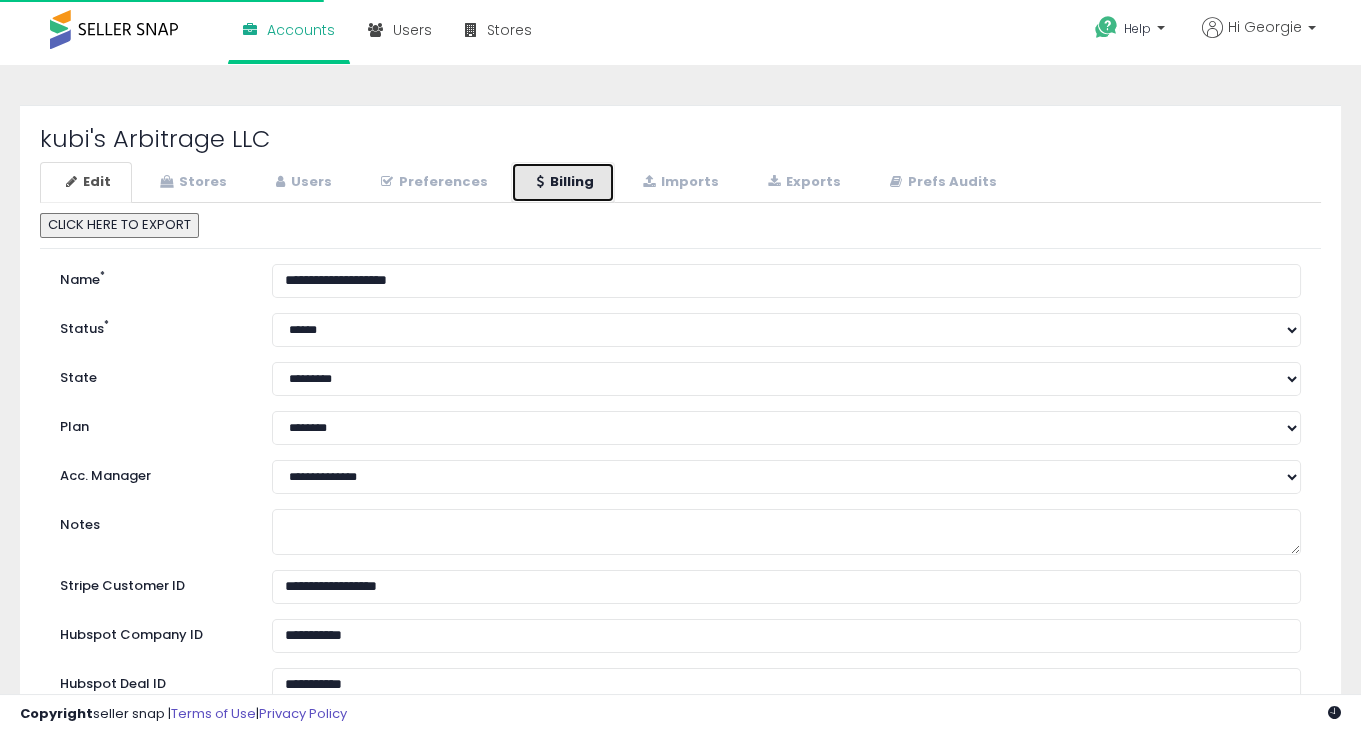 click on "Billing" at bounding box center (563, 182) 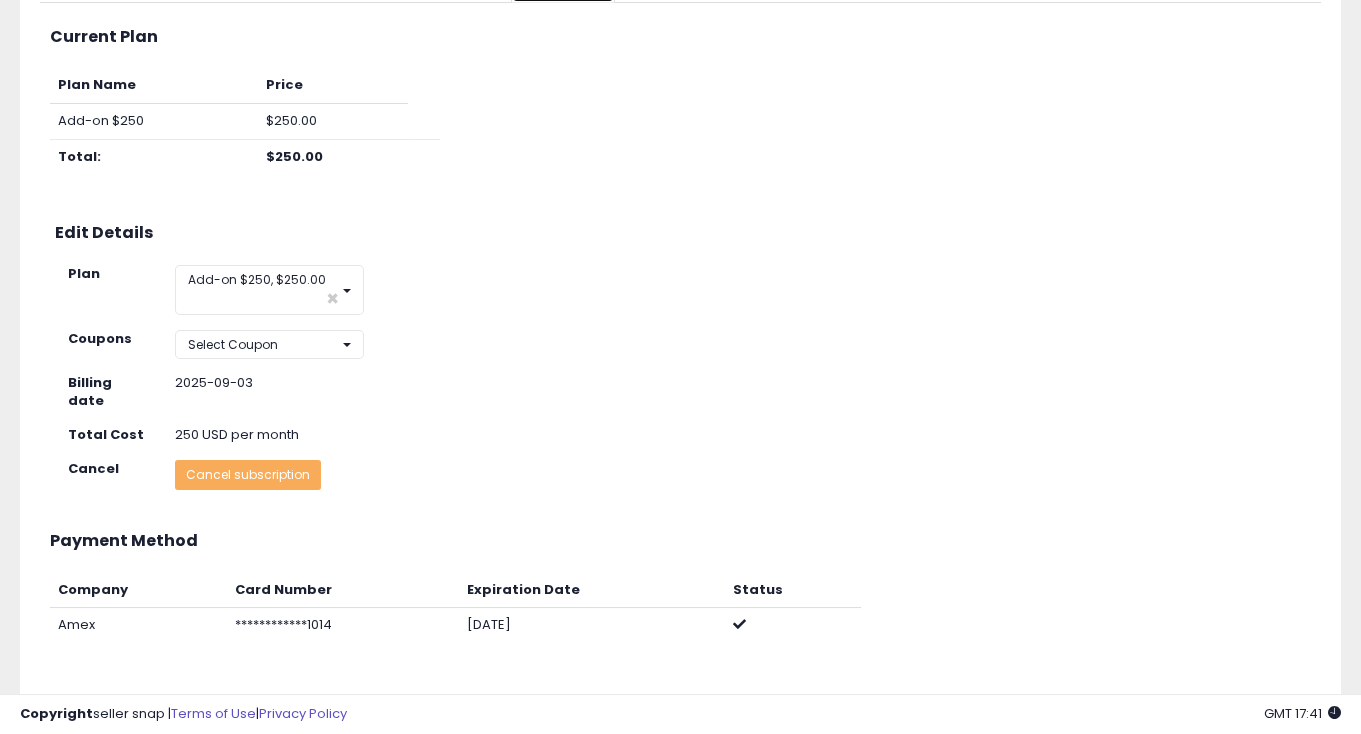 scroll, scrollTop: 383, scrollLeft: 0, axis: vertical 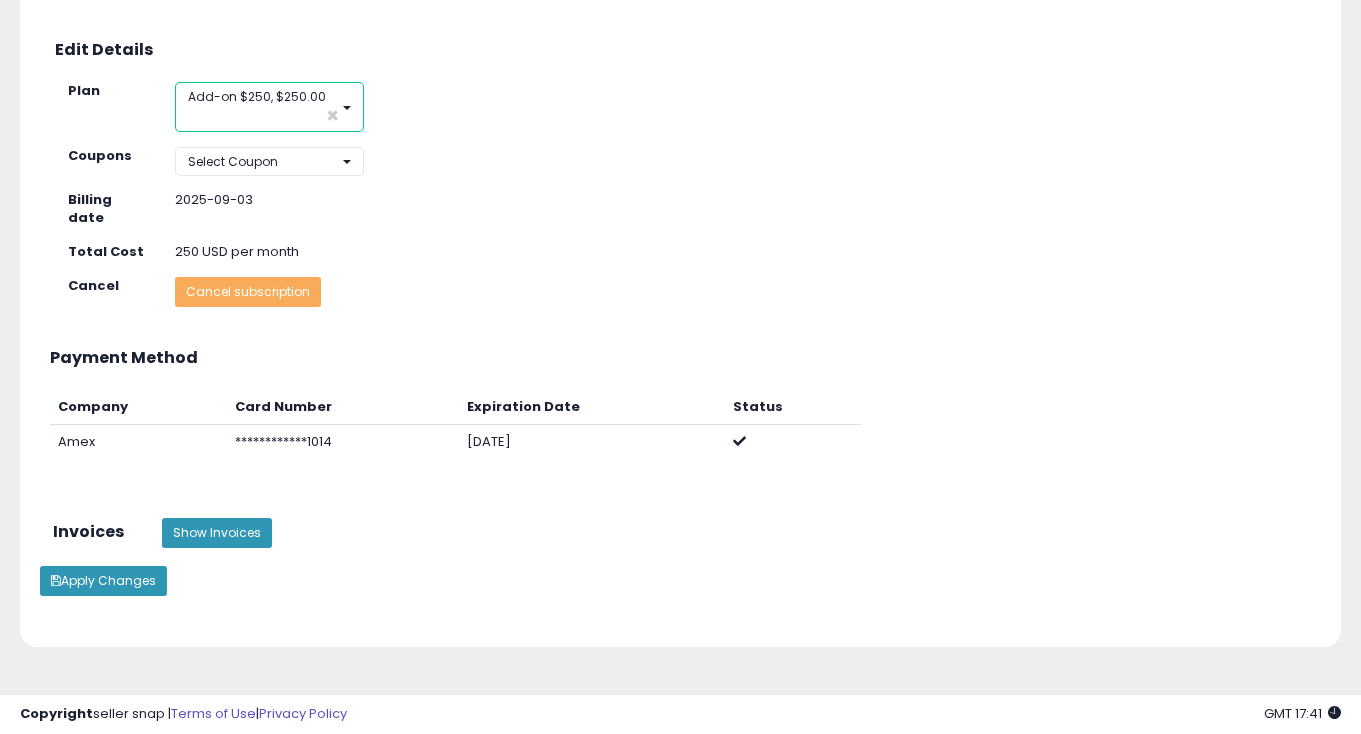 click on "Add-on $250, $250.00" at bounding box center (257, 96) 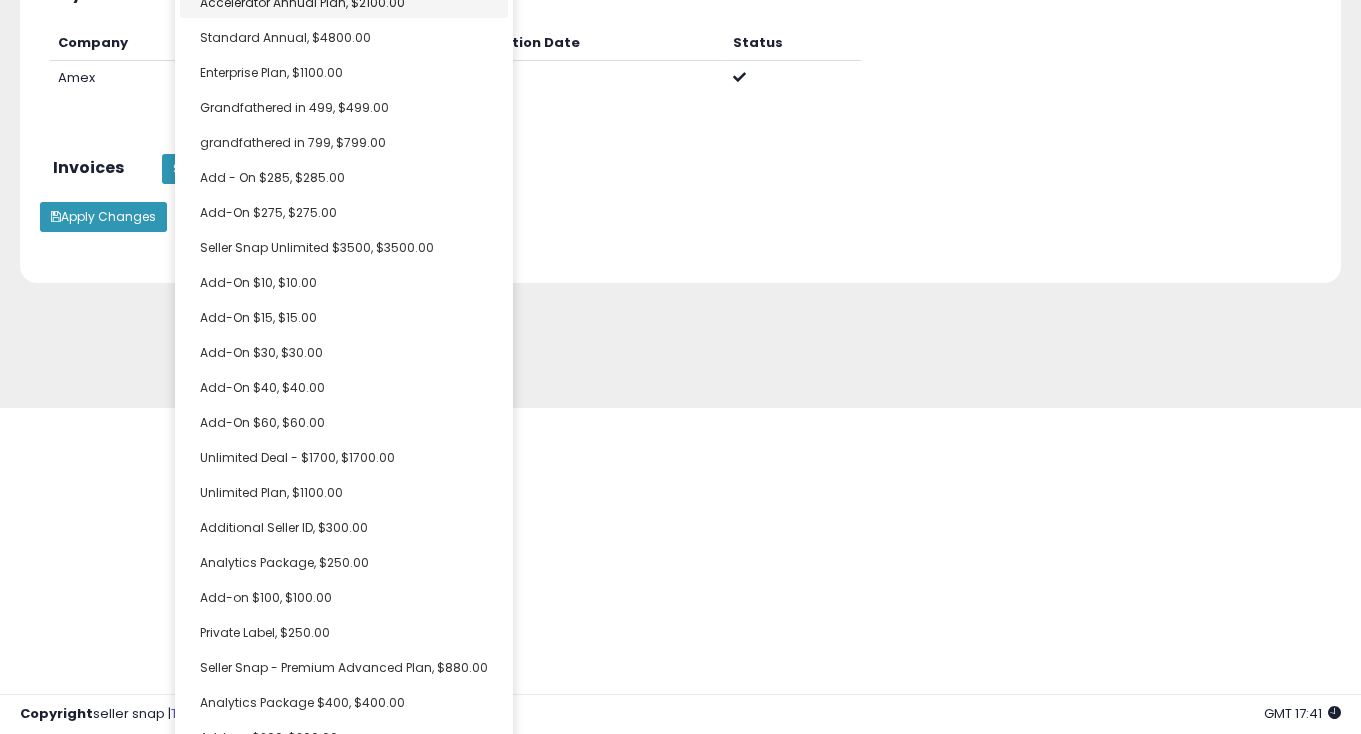 scroll, scrollTop: 613, scrollLeft: 0, axis: vertical 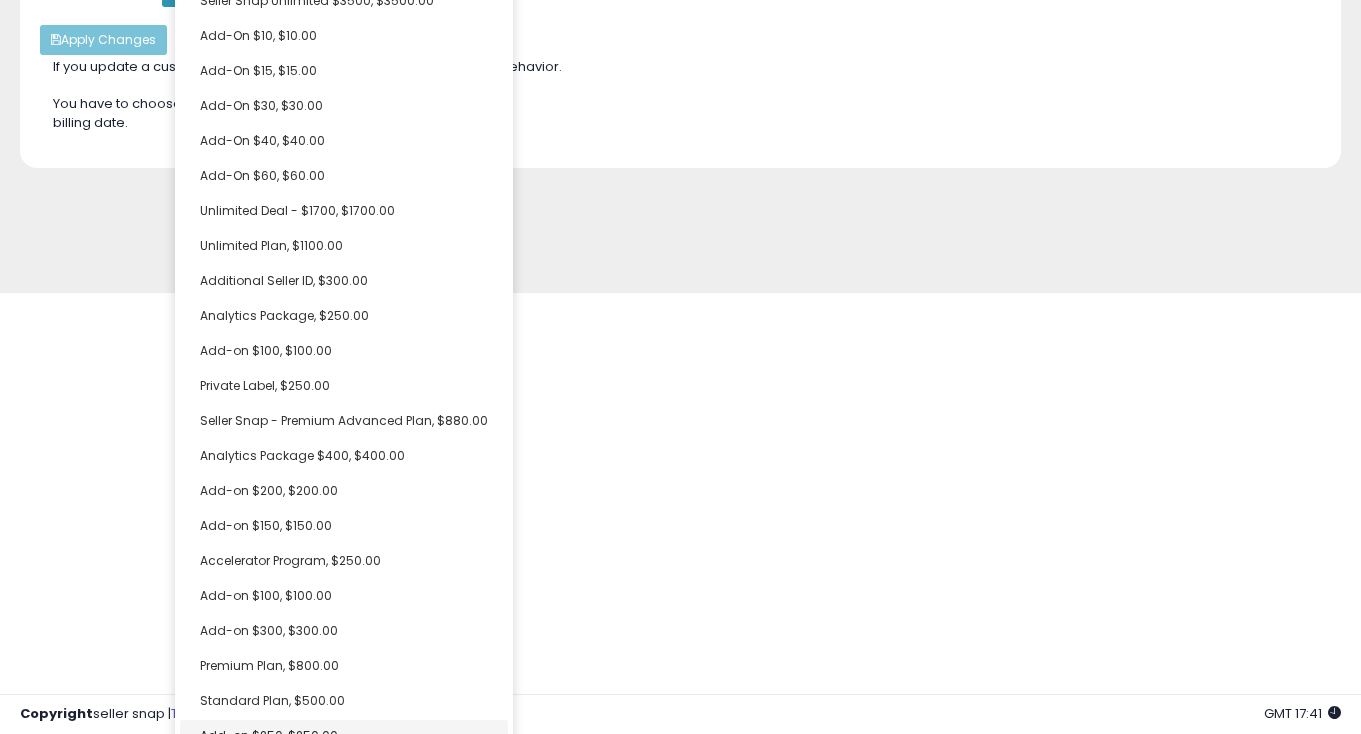 click on "Add-on $250, $250.00" at bounding box center [344, 735] 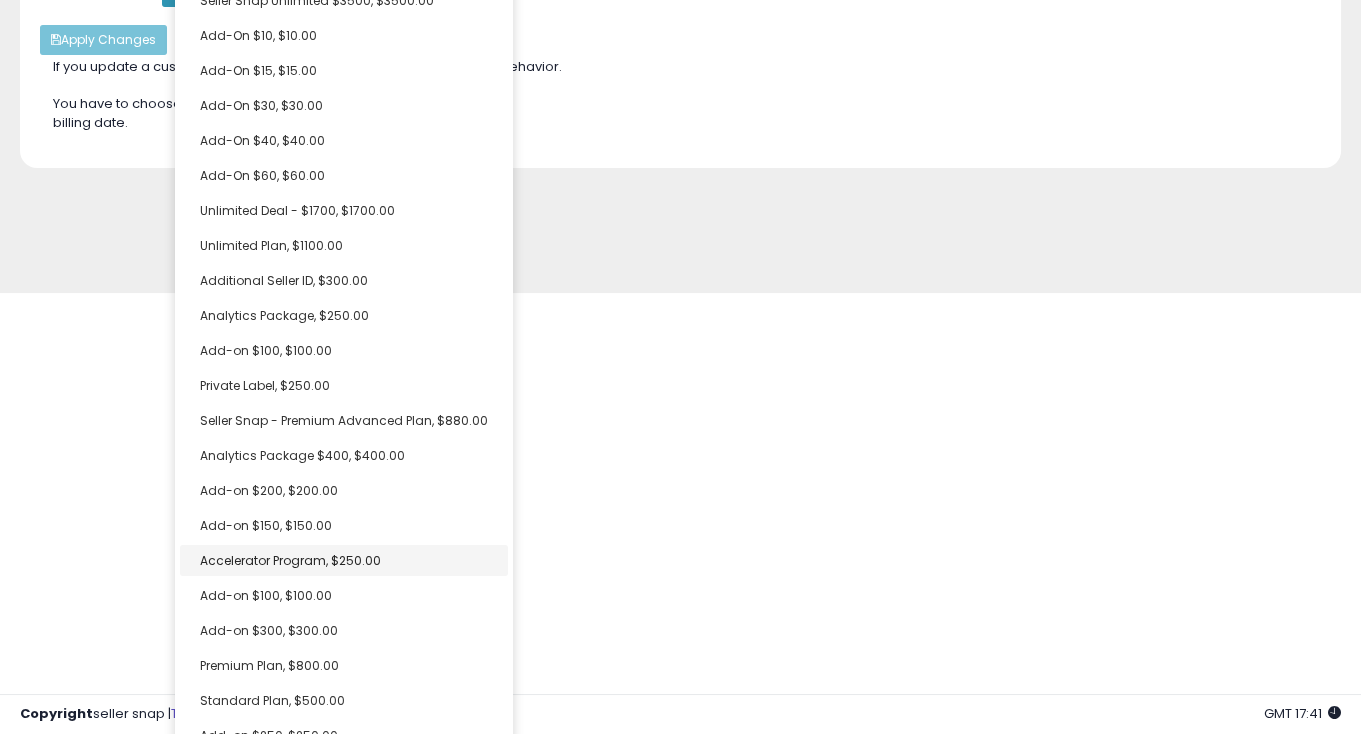select on "**********" 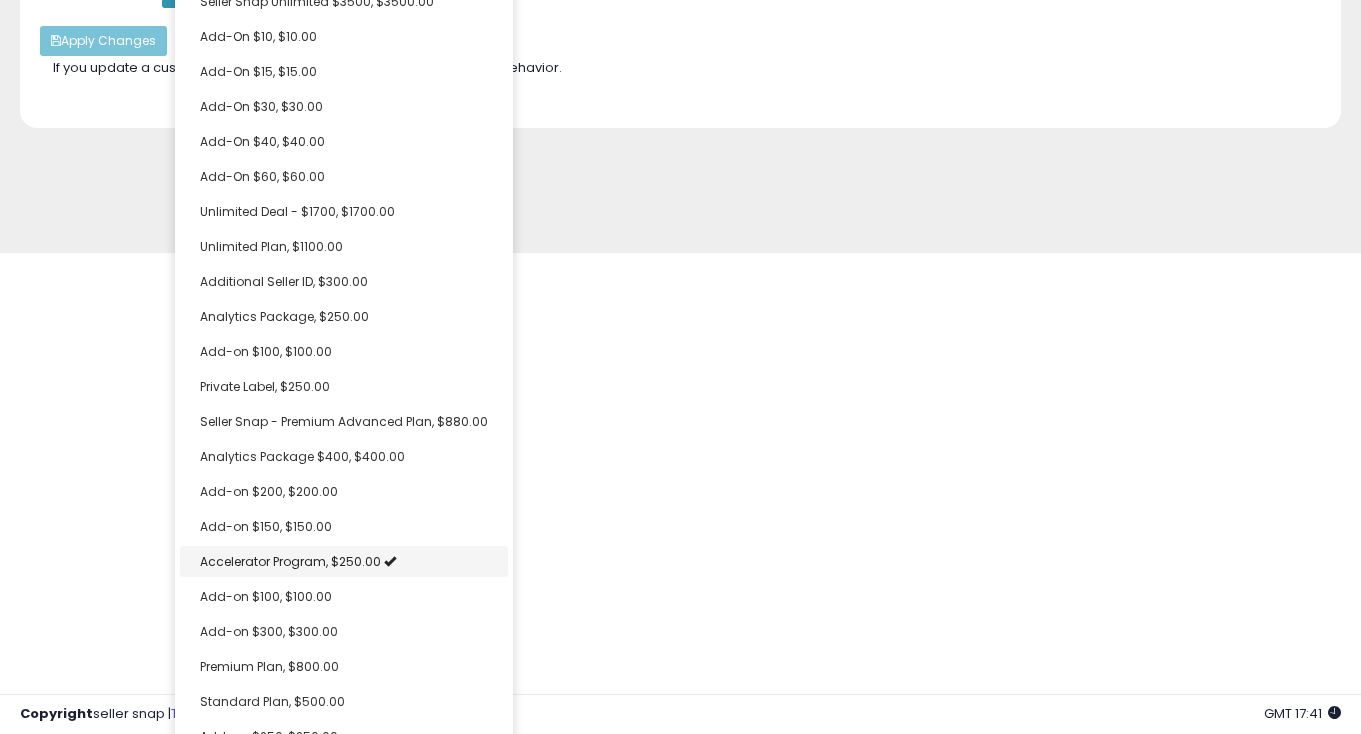 scroll, scrollTop: 490, scrollLeft: 0, axis: vertical 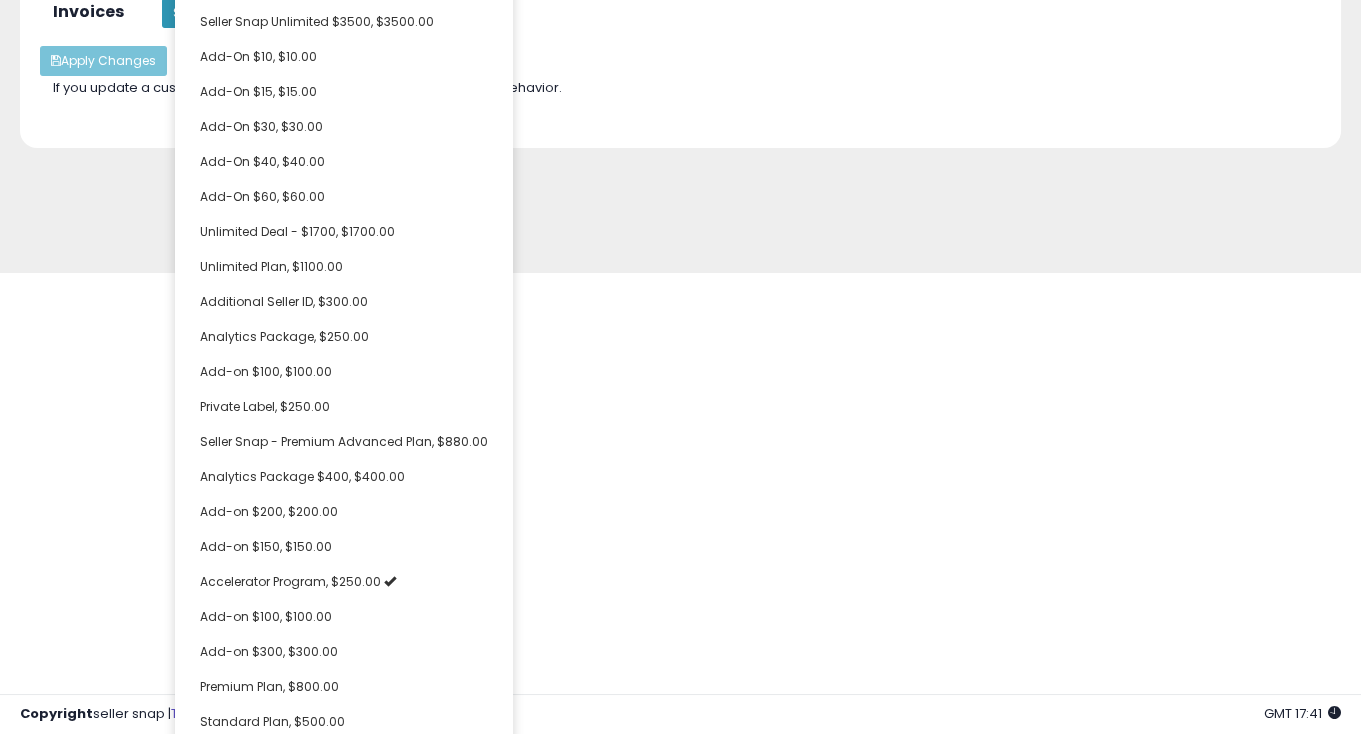 click on "Unable to login
Retrieving listings data..
has not yet accepted the Terms of Use. Once the Terms of Use have been
accepted, you will be able to login.
Logout
Accounts" at bounding box center [680, 133] 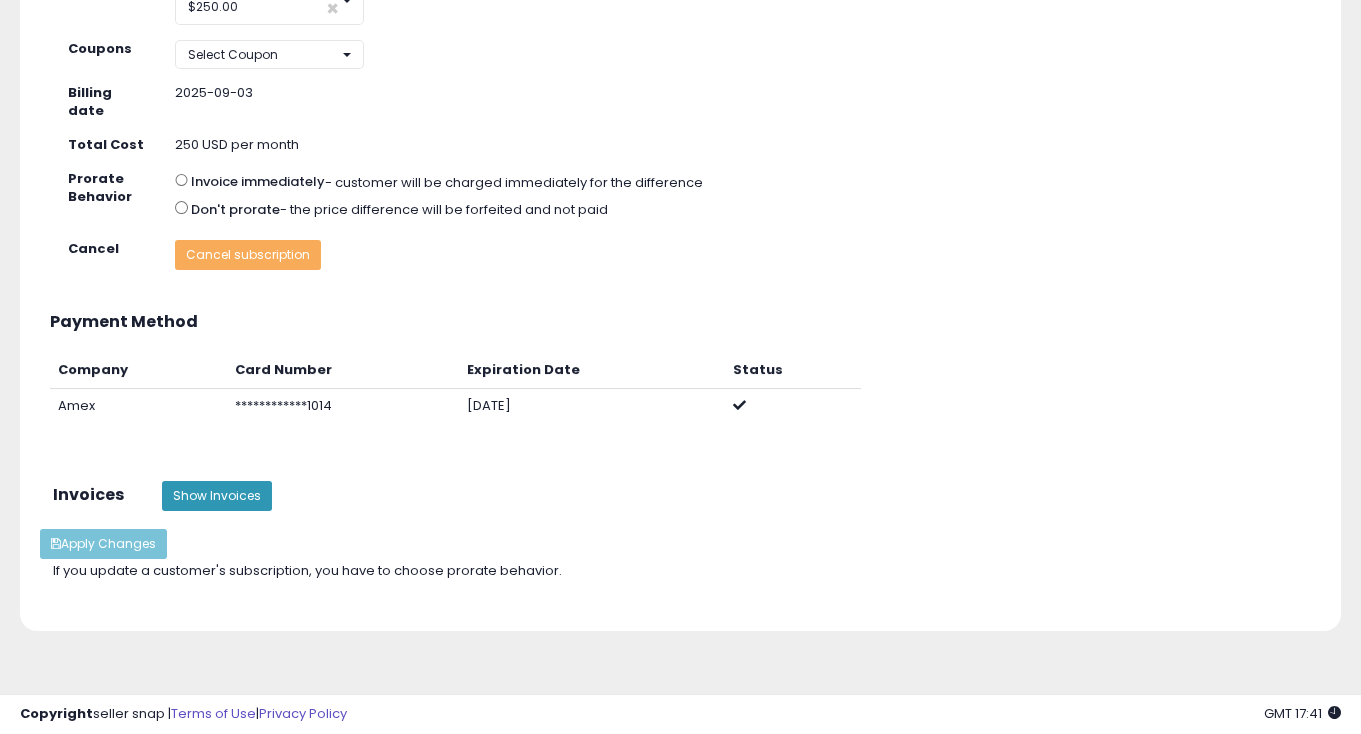 scroll, scrollTop: 0, scrollLeft: 0, axis: both 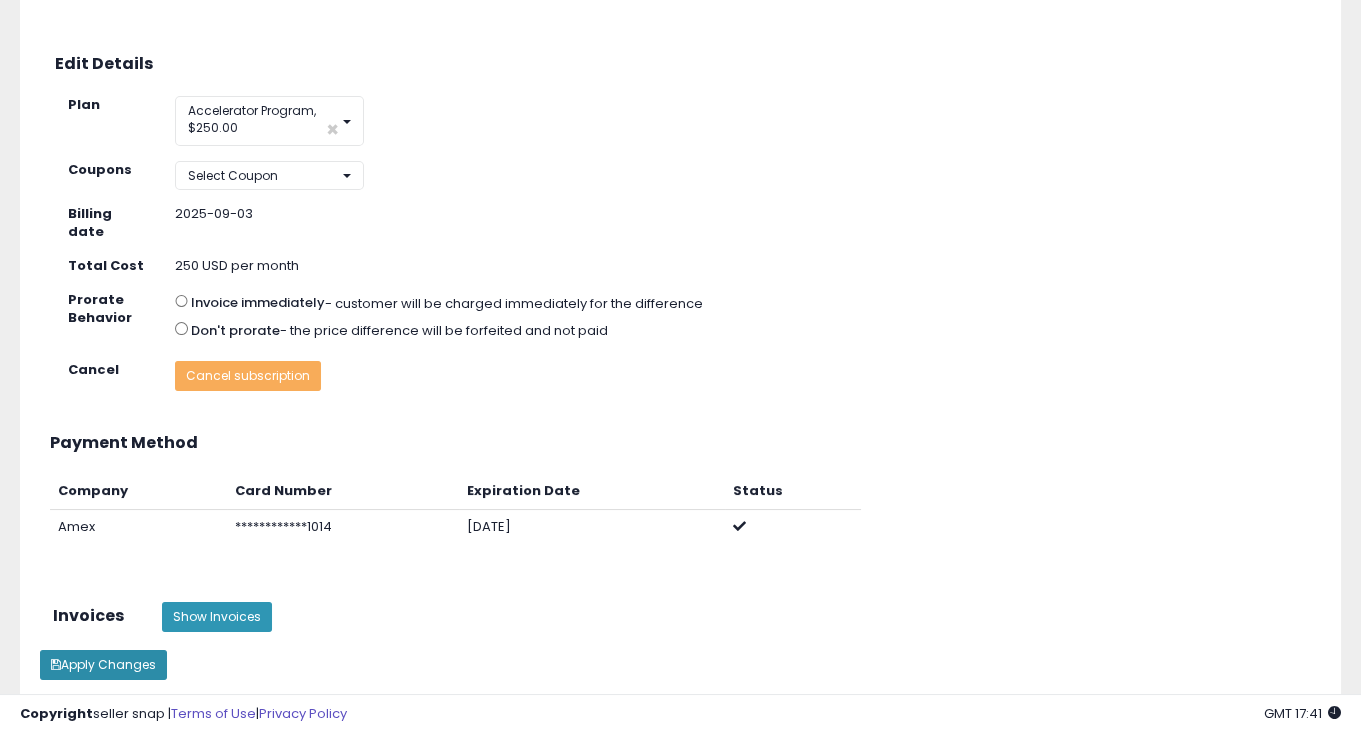click on "Apply Changes" at bounding box center (103, 665) 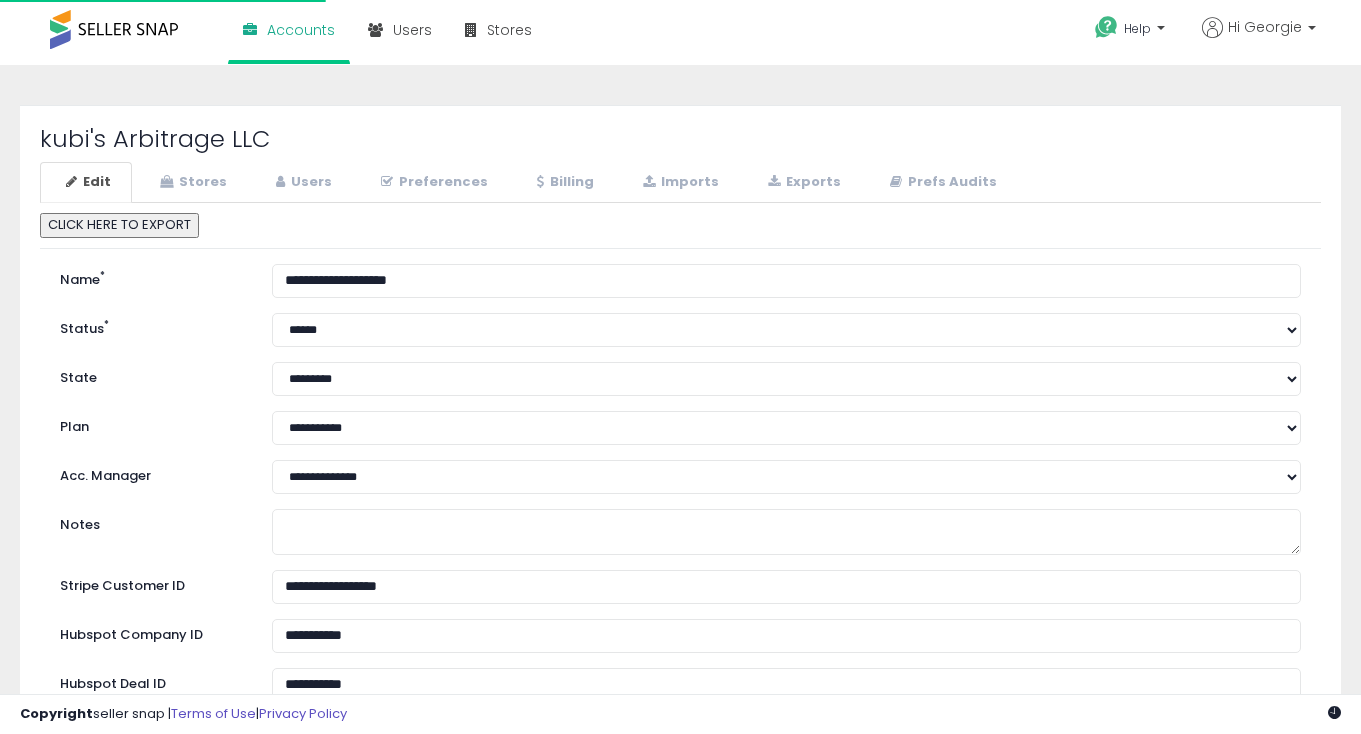 scroll, scrollTop: 0, scrollLeft: 0, axis: both 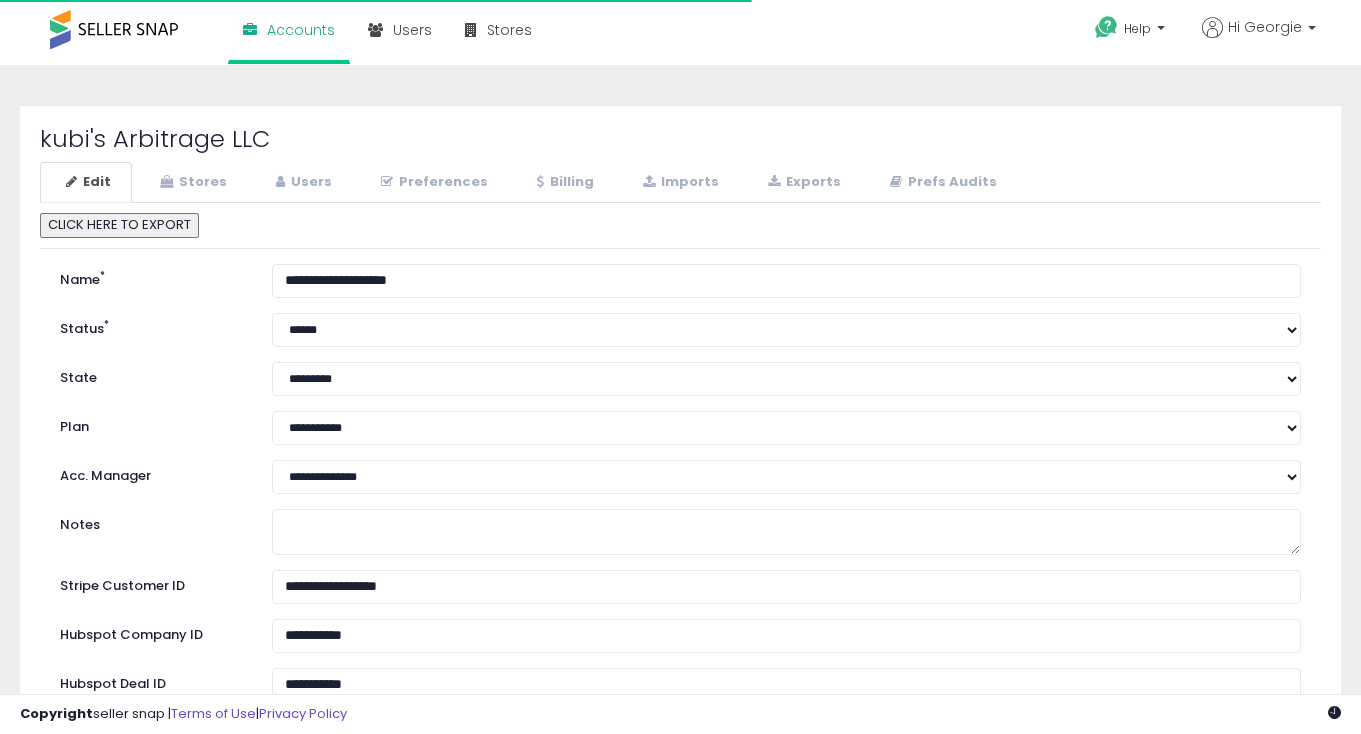 click on "Preferences" at bounding box center (433, 182) 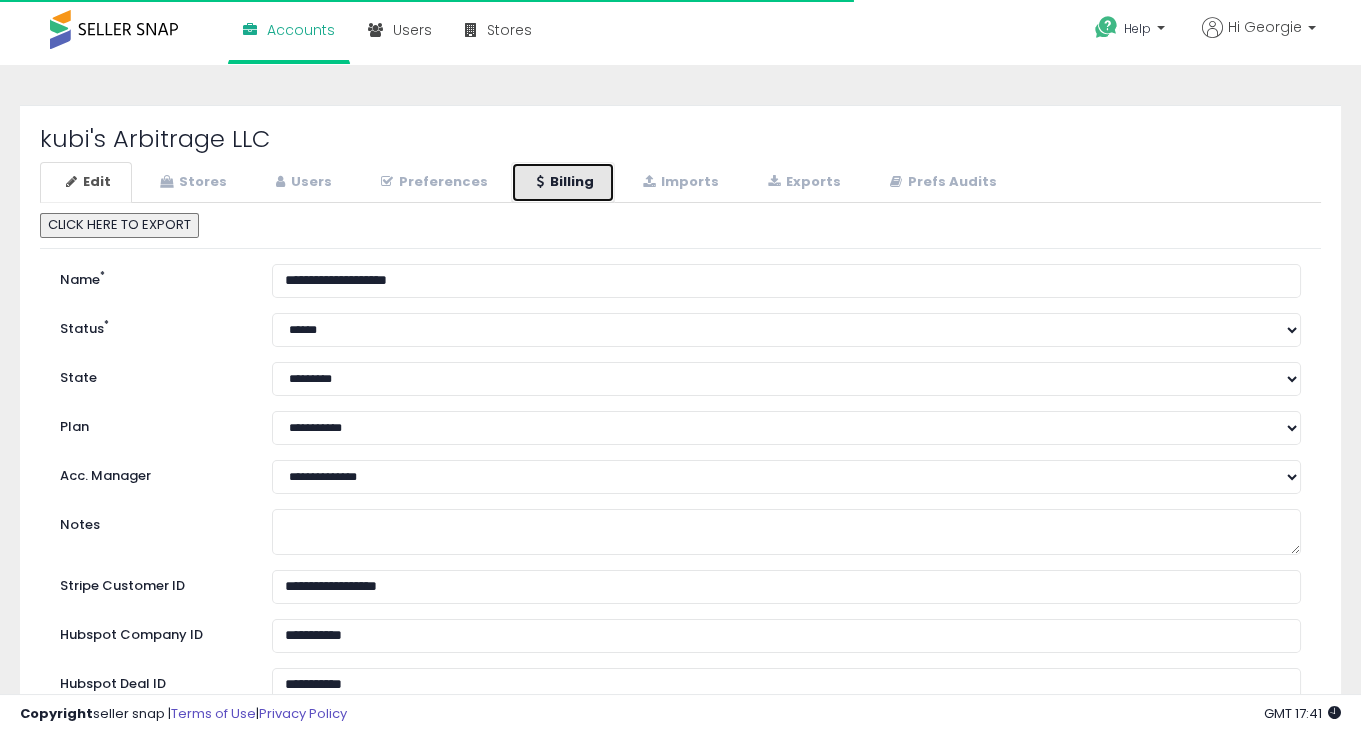click on "Billing" at bounding box center [563, 182] 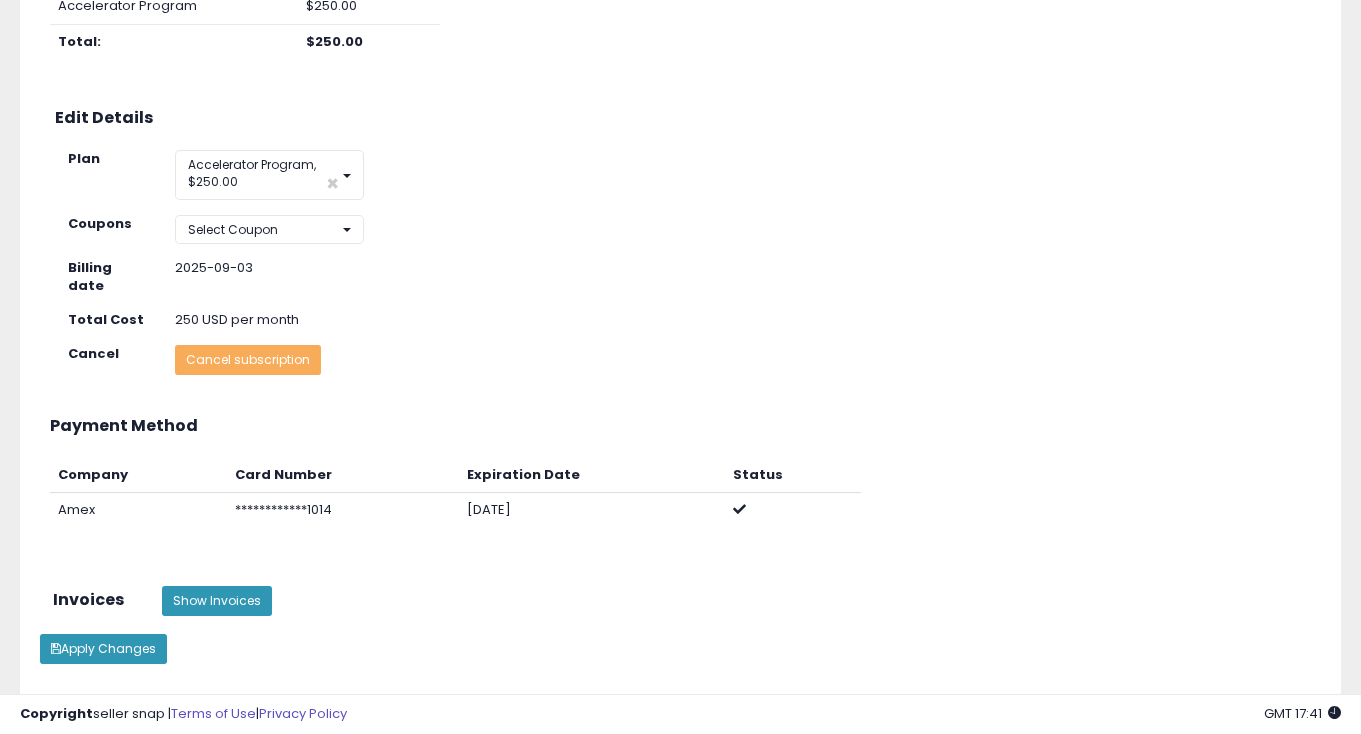 scroll, scrollTop: 316, scrollLeft: 0, axis: vertical 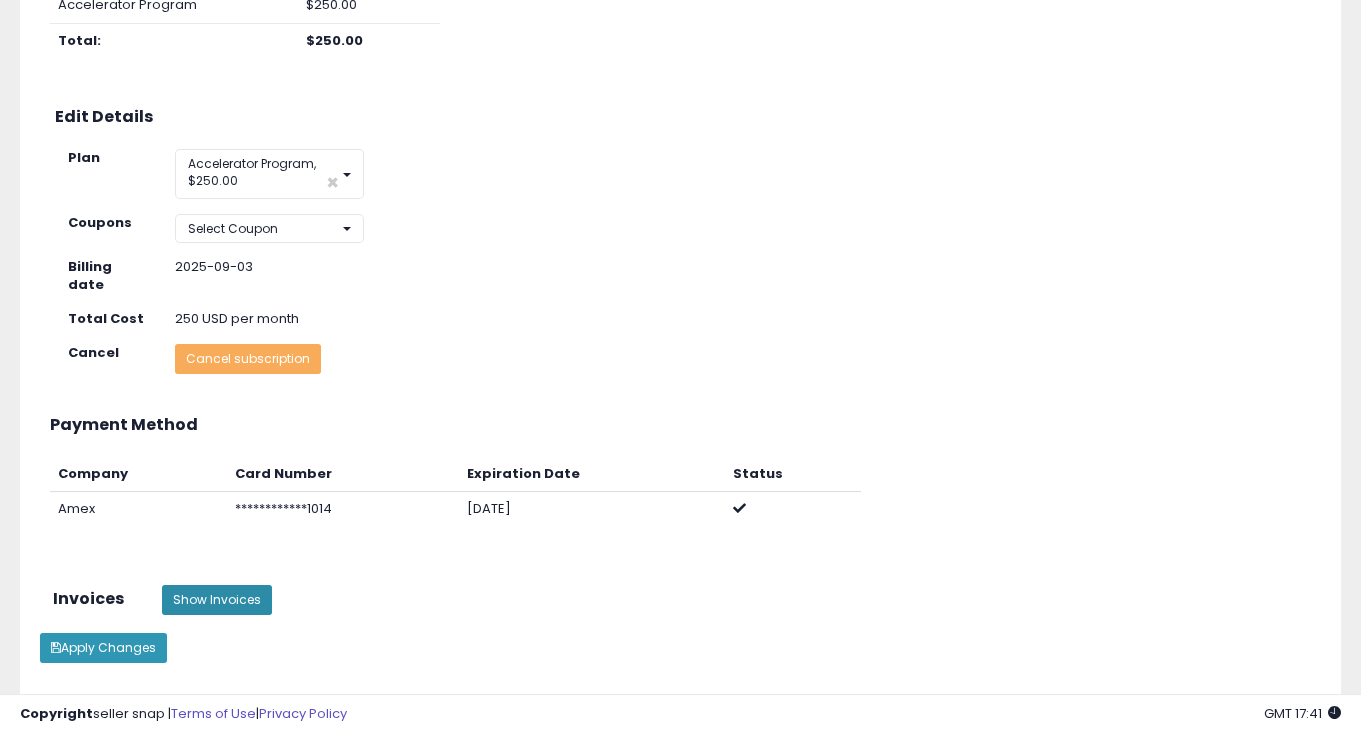 click on "Show Invoices" at bounding box center [217, 600] 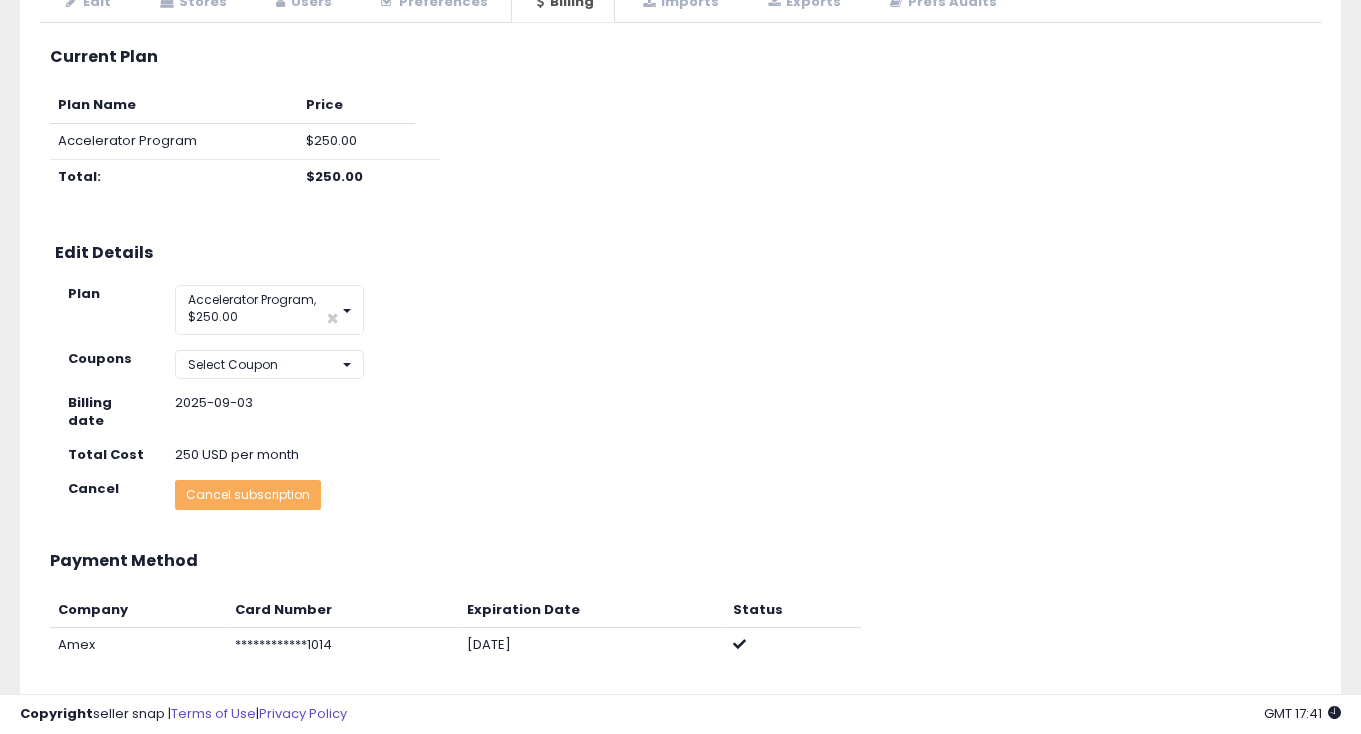 scroll, scrollTop: 0, scrollLeft: 0, axis: both 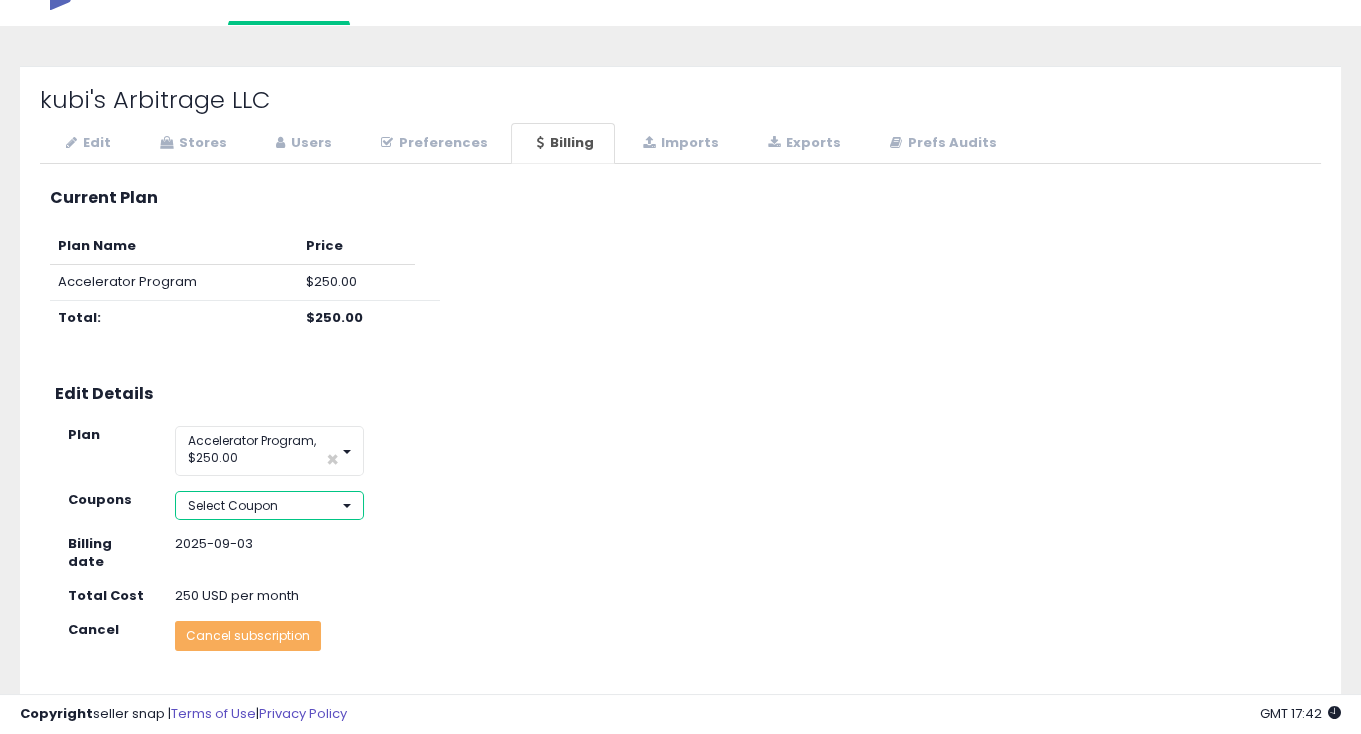 click on "Select Coupon" at bounding box center [233, 505] 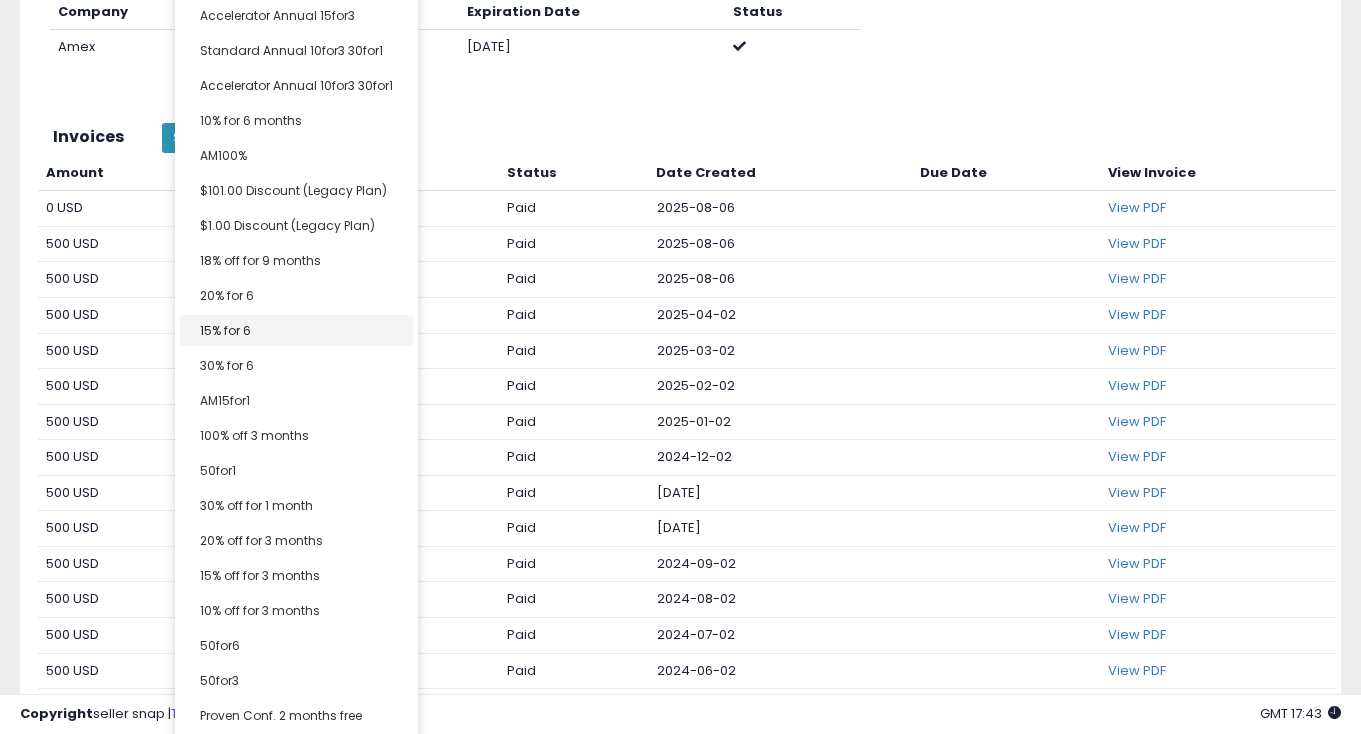 scroll, scrollTop: 779, scrollLeft: 0, axis: vertical 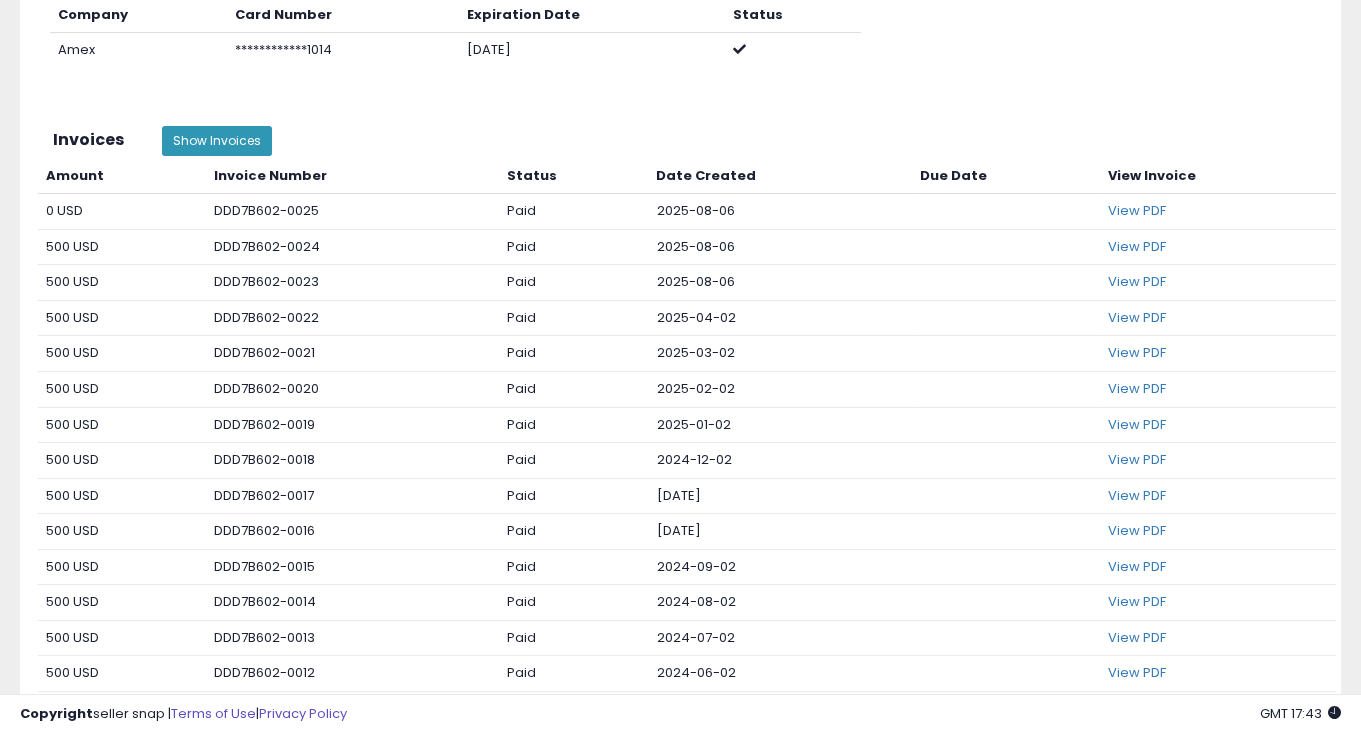 click on "**********" at bounding box center (680, 298) 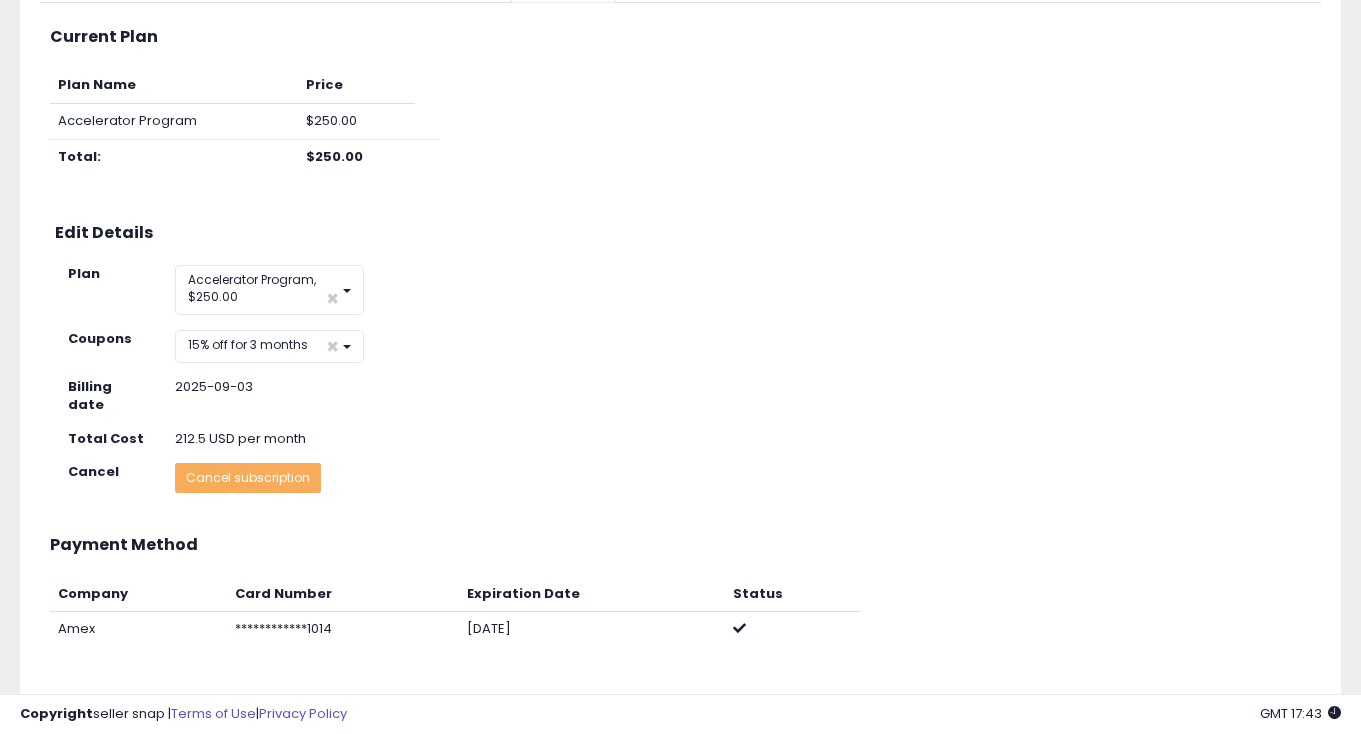 scroll, scrollTop: 200, scrollLeft: 0, axis: vertical 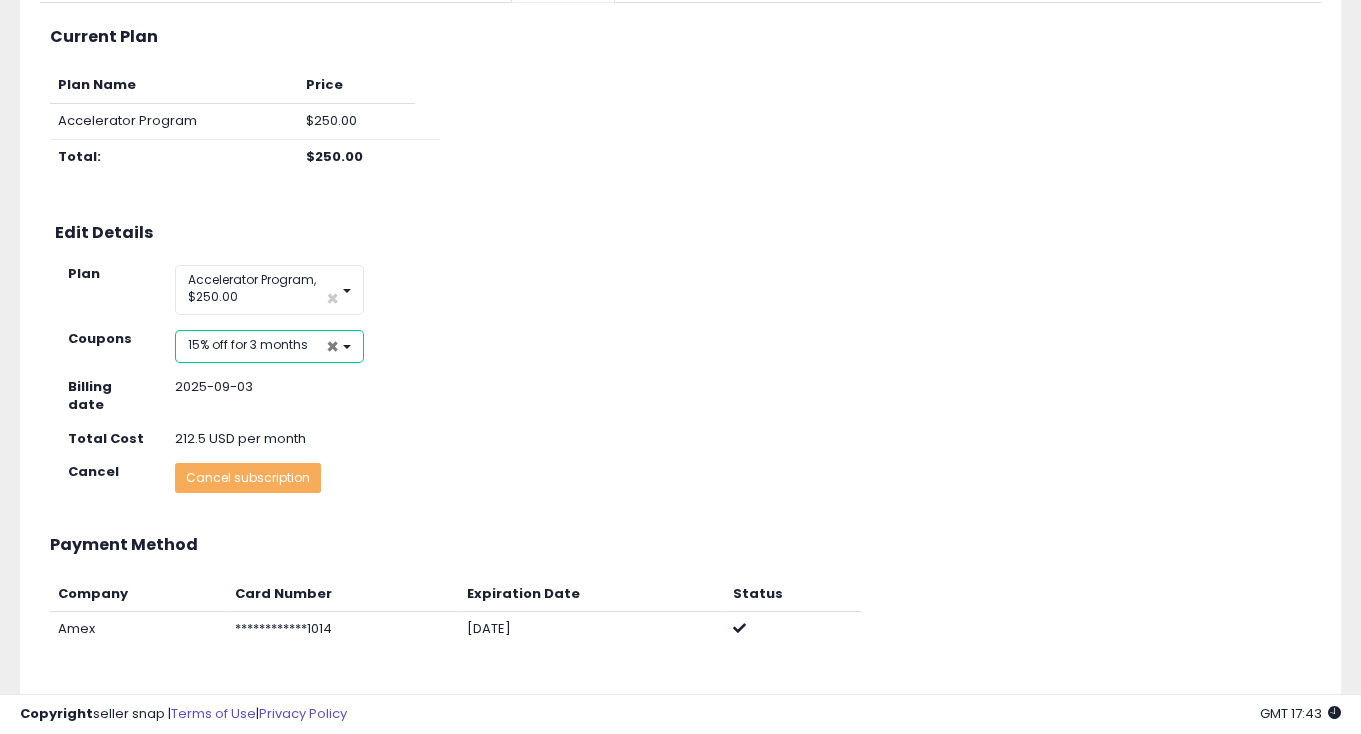 click on "×" at bounding box center [332, 346] 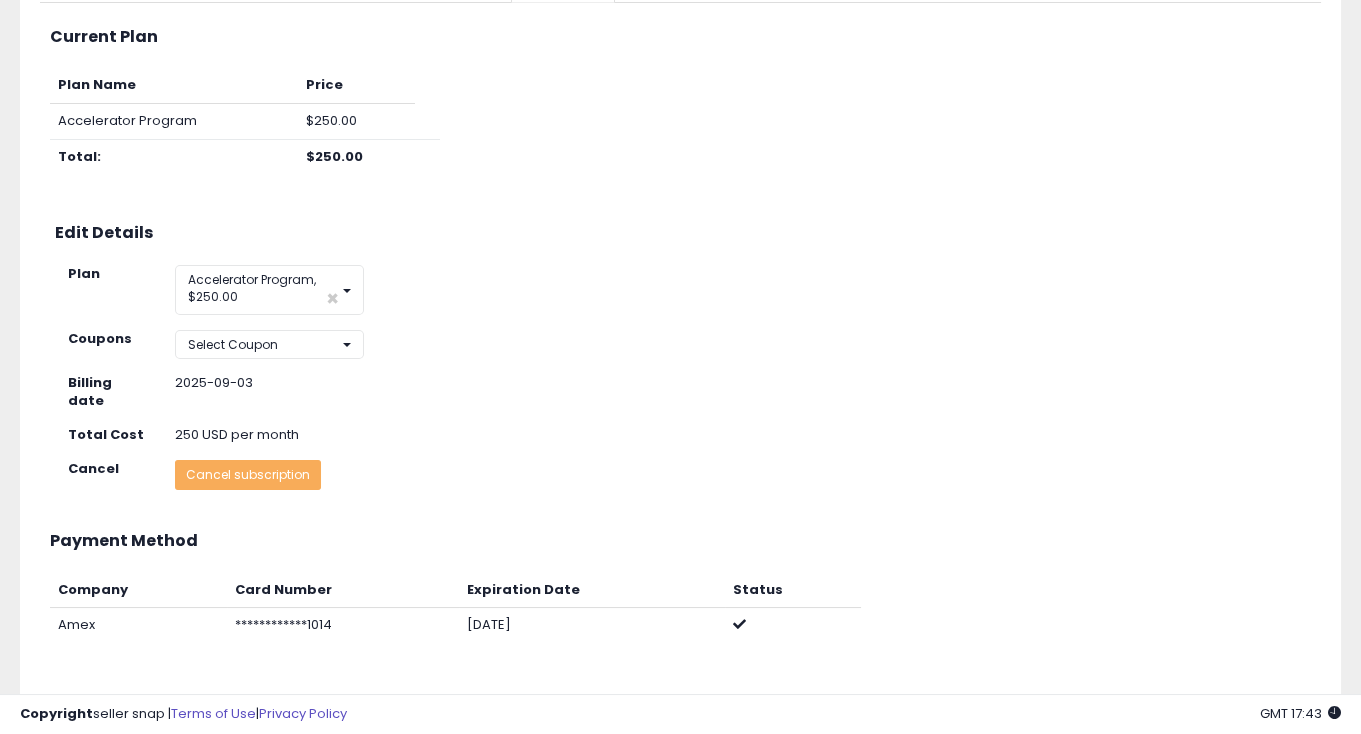 click on "**********" 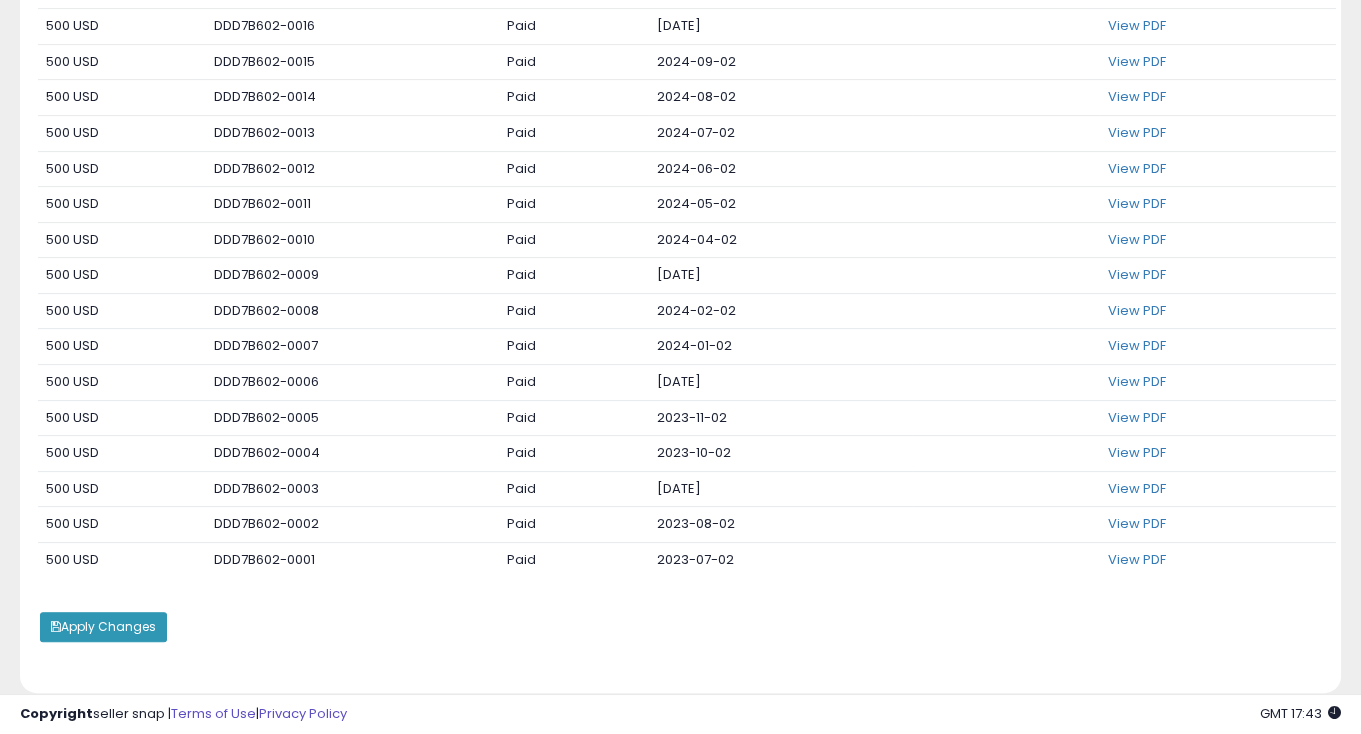 scroll, scrollTop: 0, scrollLeft: 0, axis: both 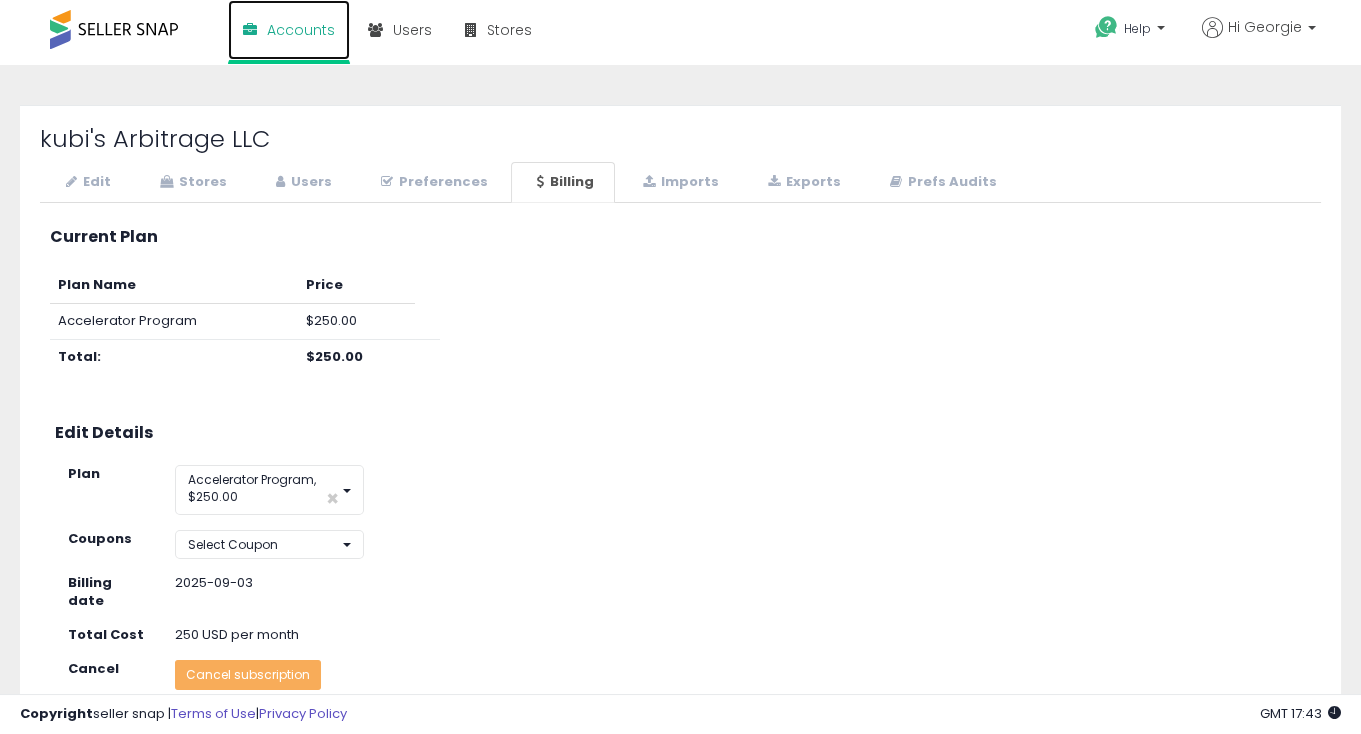 click on "Accounts" at bounding box center [289, 30] 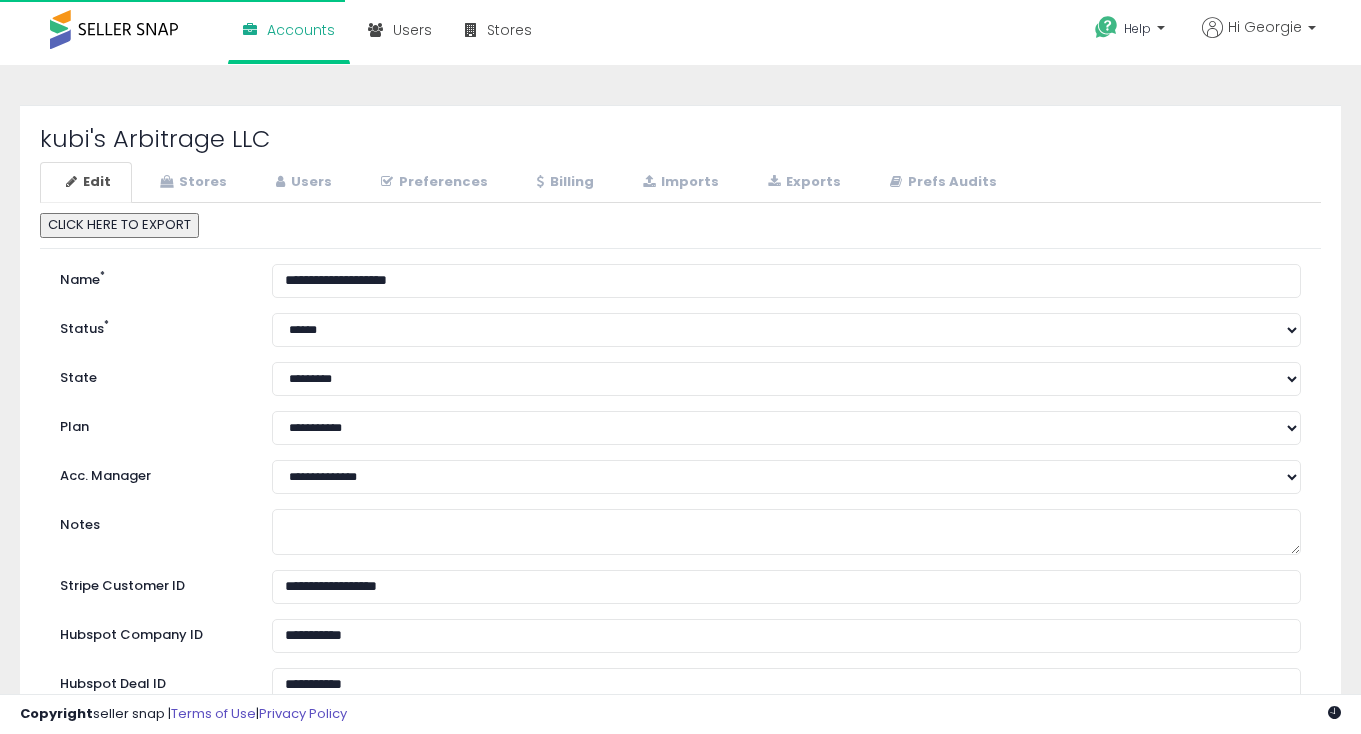 click on "Billing" at bounding box center [563, 182] 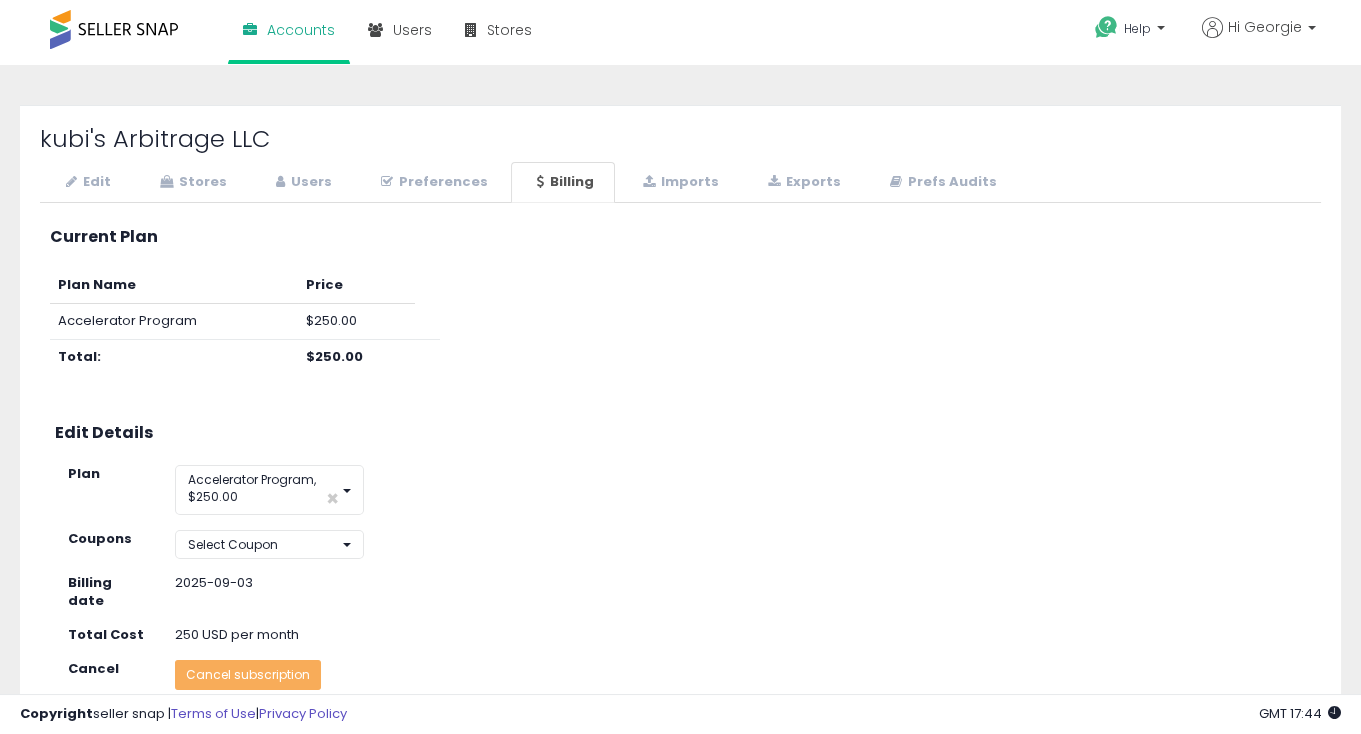 scroll, scrollTop: 0, scrollLeft: 0, axis: both 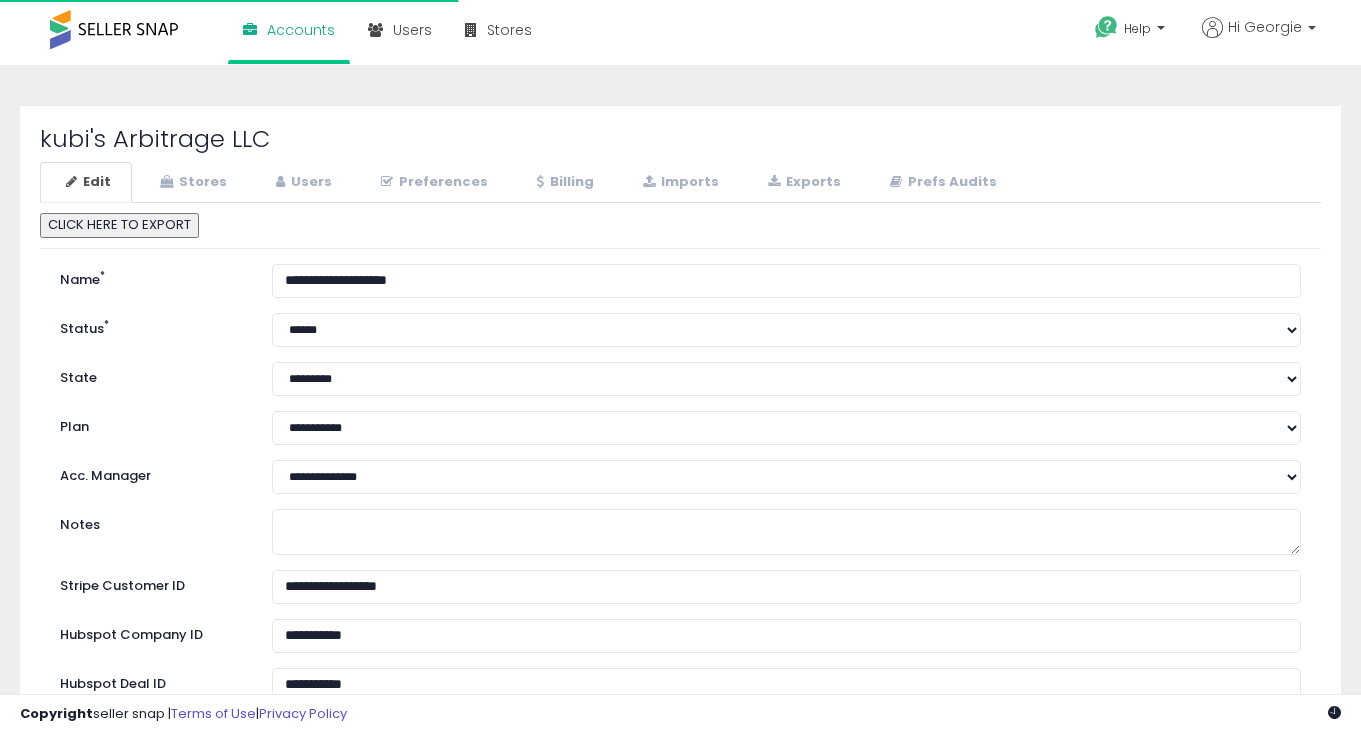 select on "**" 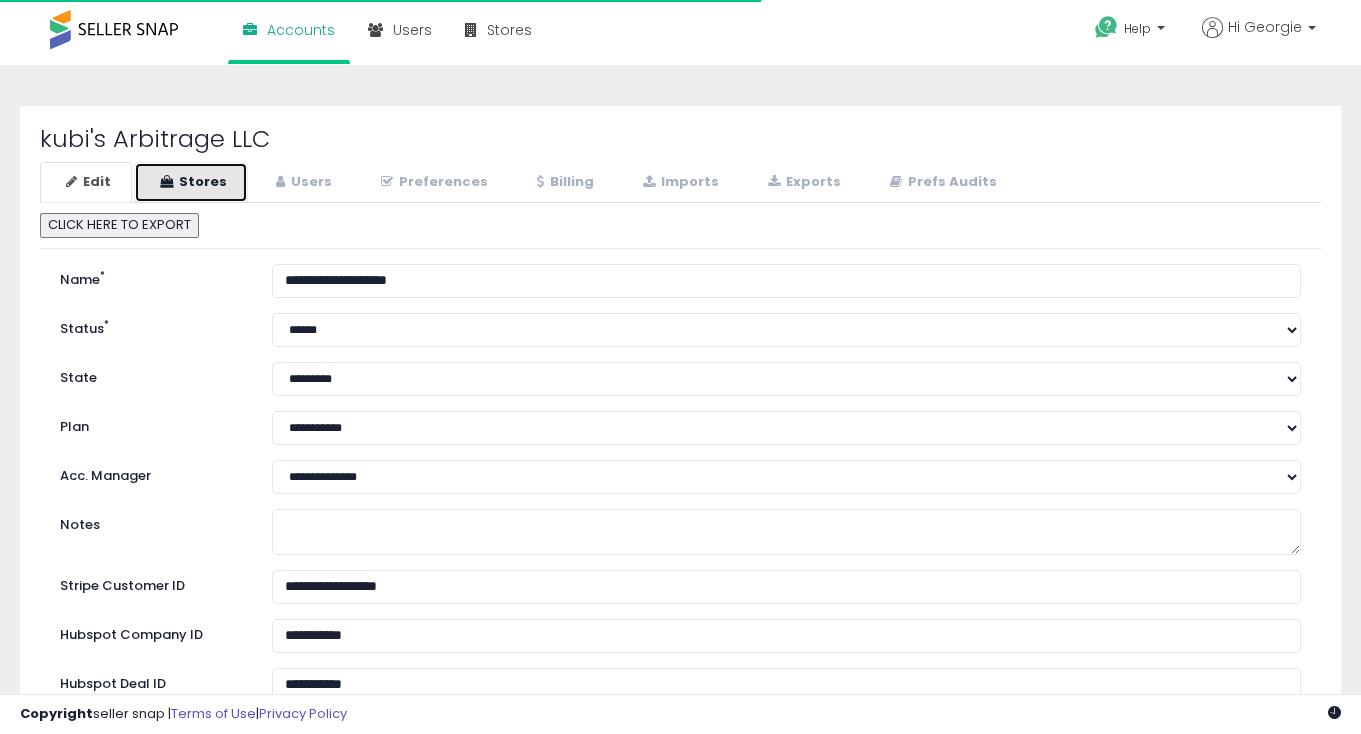 click on "Stores" at bounding box center (191, 182) 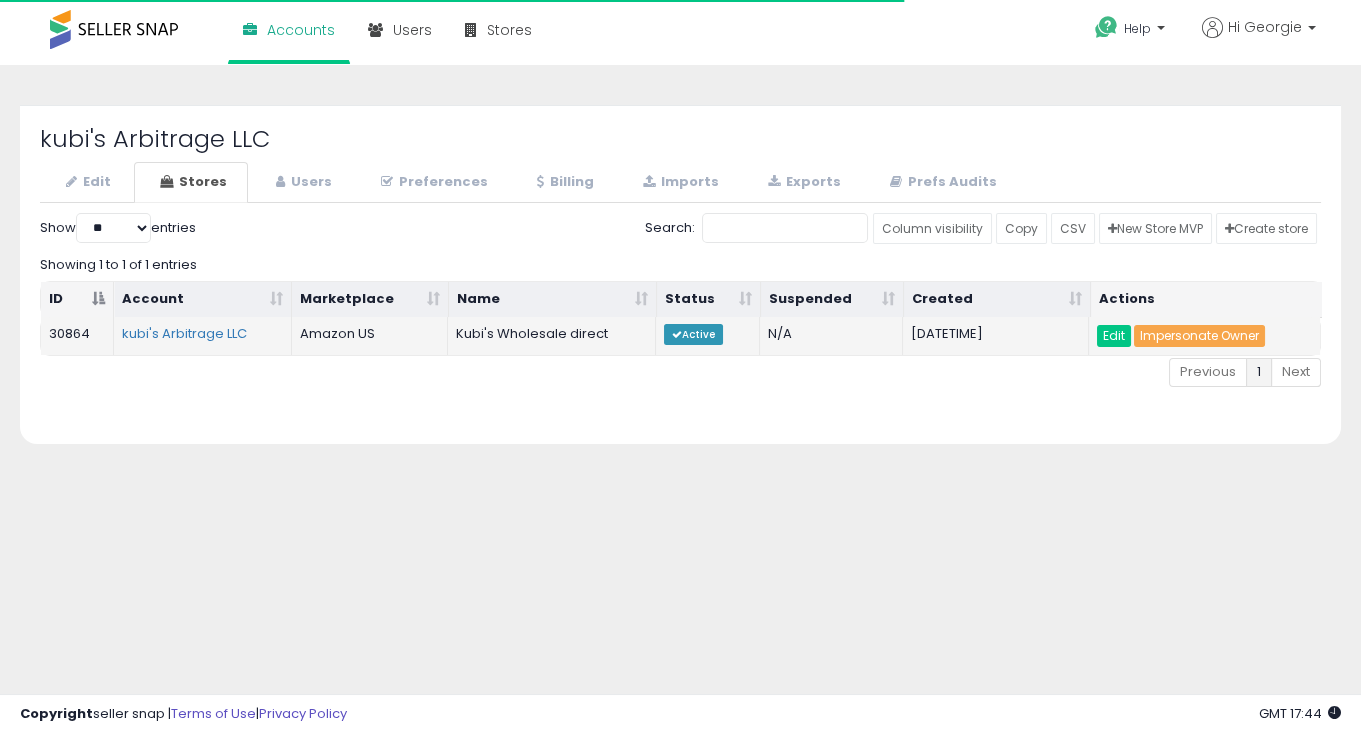 click on "Impersonate Owner" at bounding box center (1199, 336) 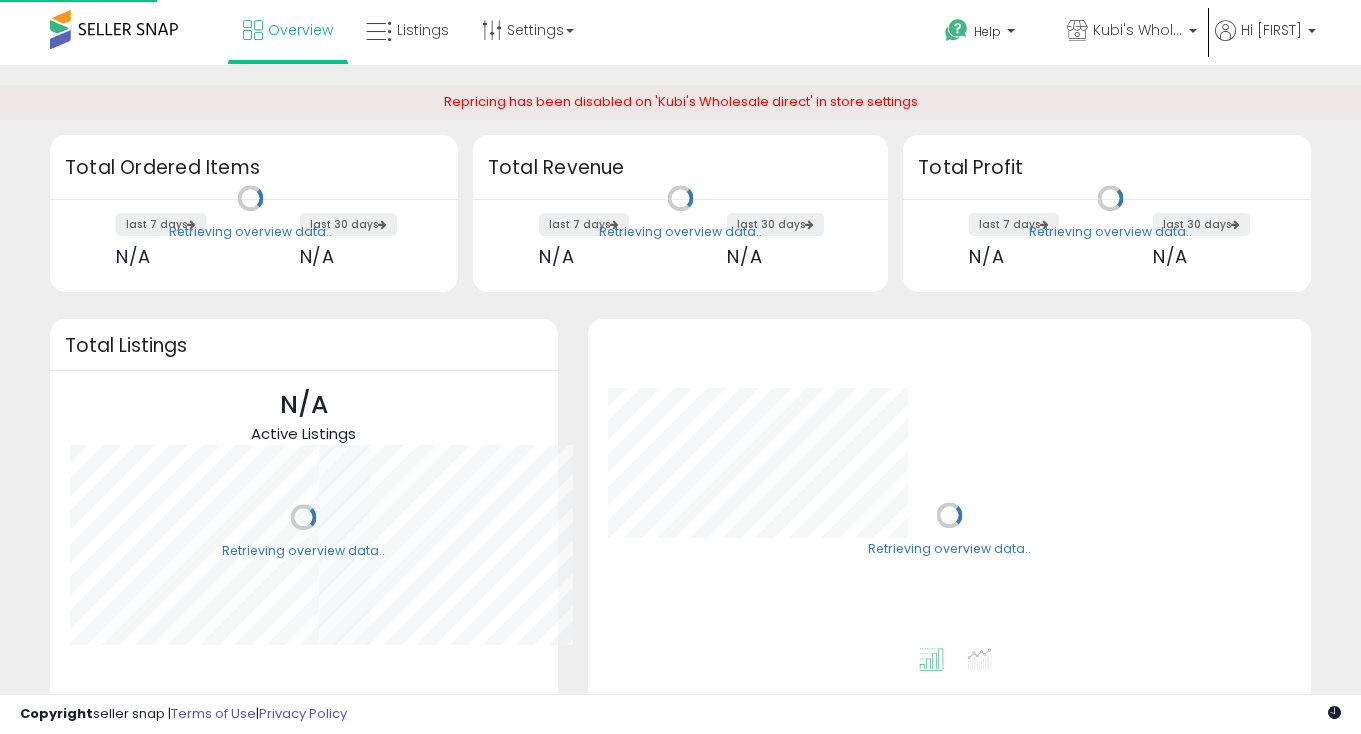 scroll, scrollTop: 0, scrollLeft: 0, axis: both 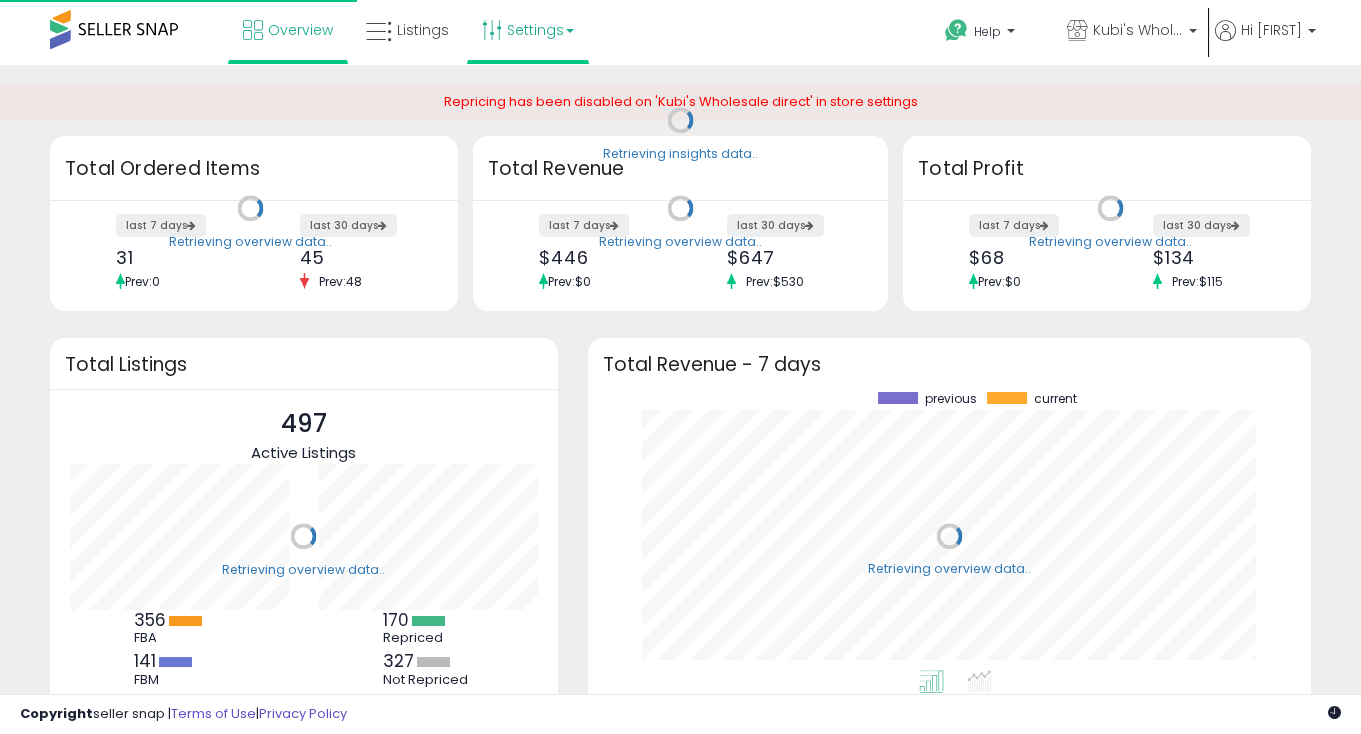 click on "Settings" at bounding box center [528, 30] 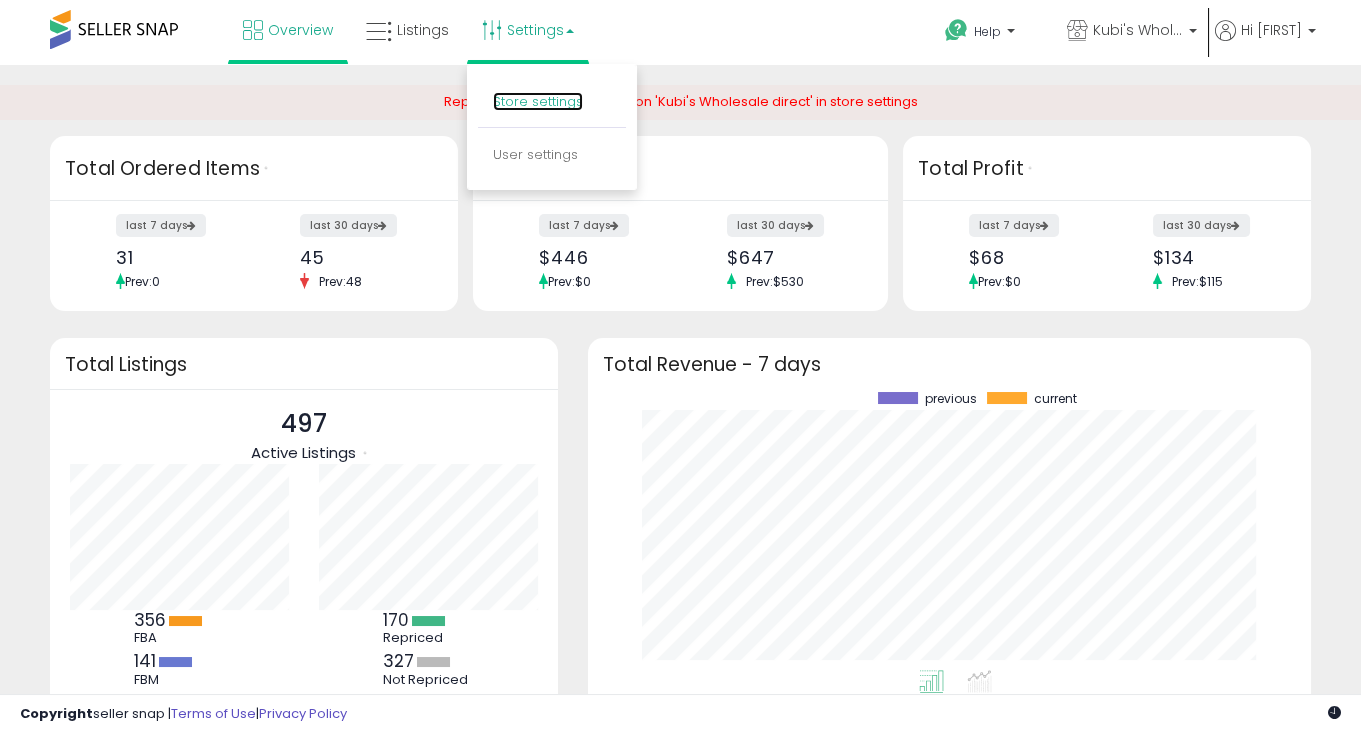 click on "Store
settings" at bounding box center [538, 101] 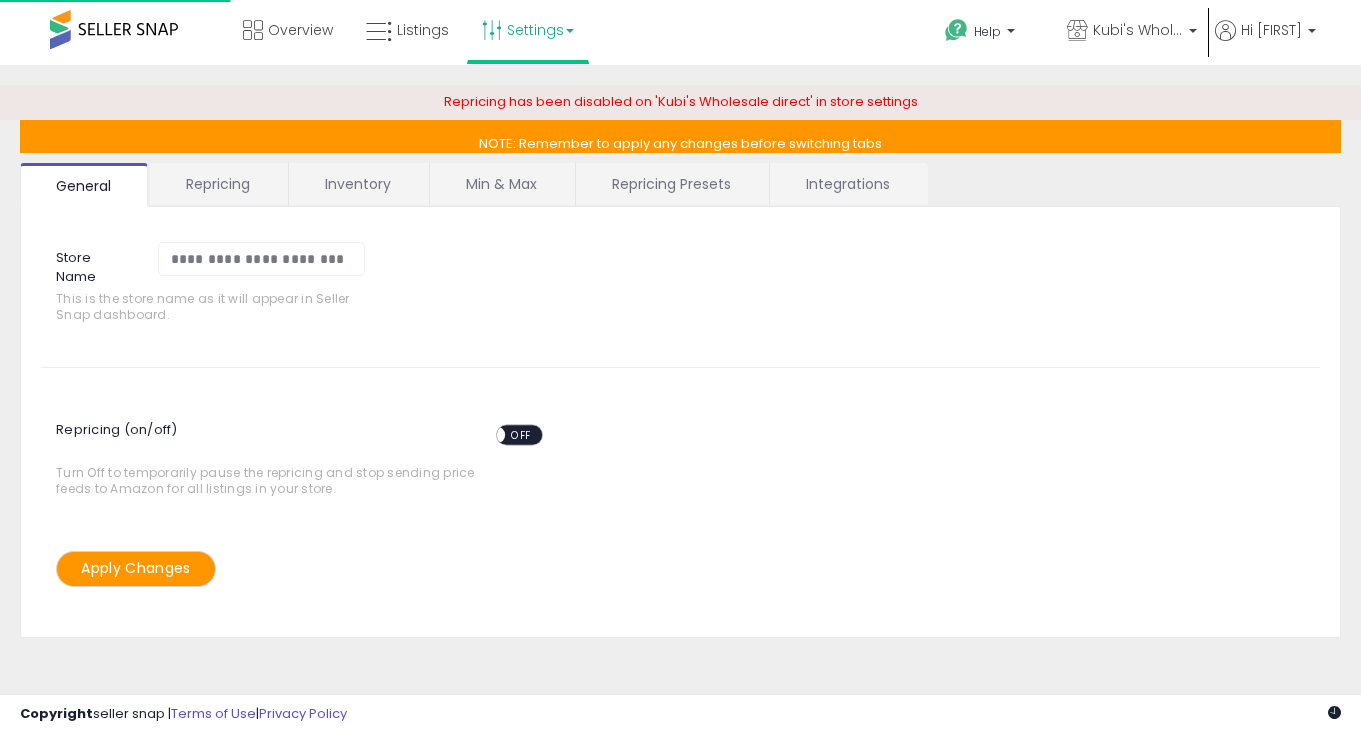 scroll, scrollTop: 0, scrollLeft: 0, axis: both 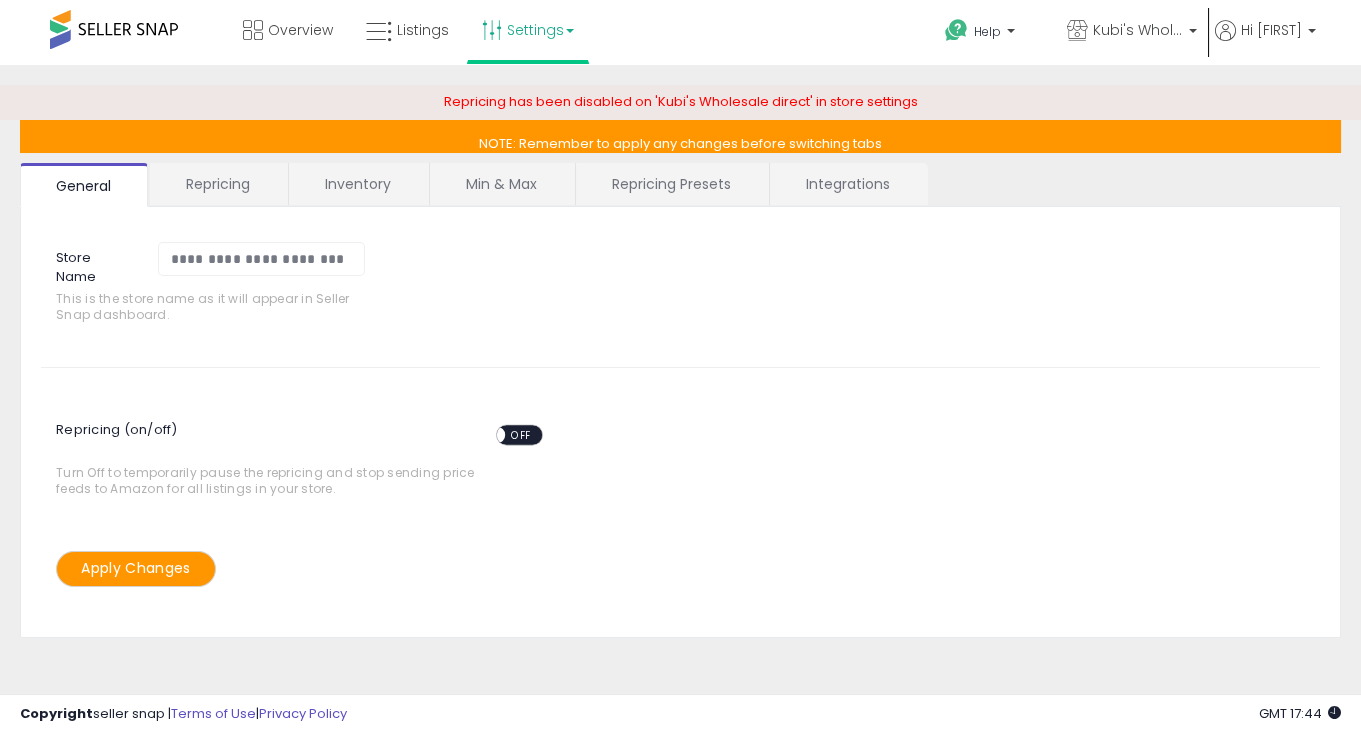 click on "OFF" at bounding box center (521, 435) 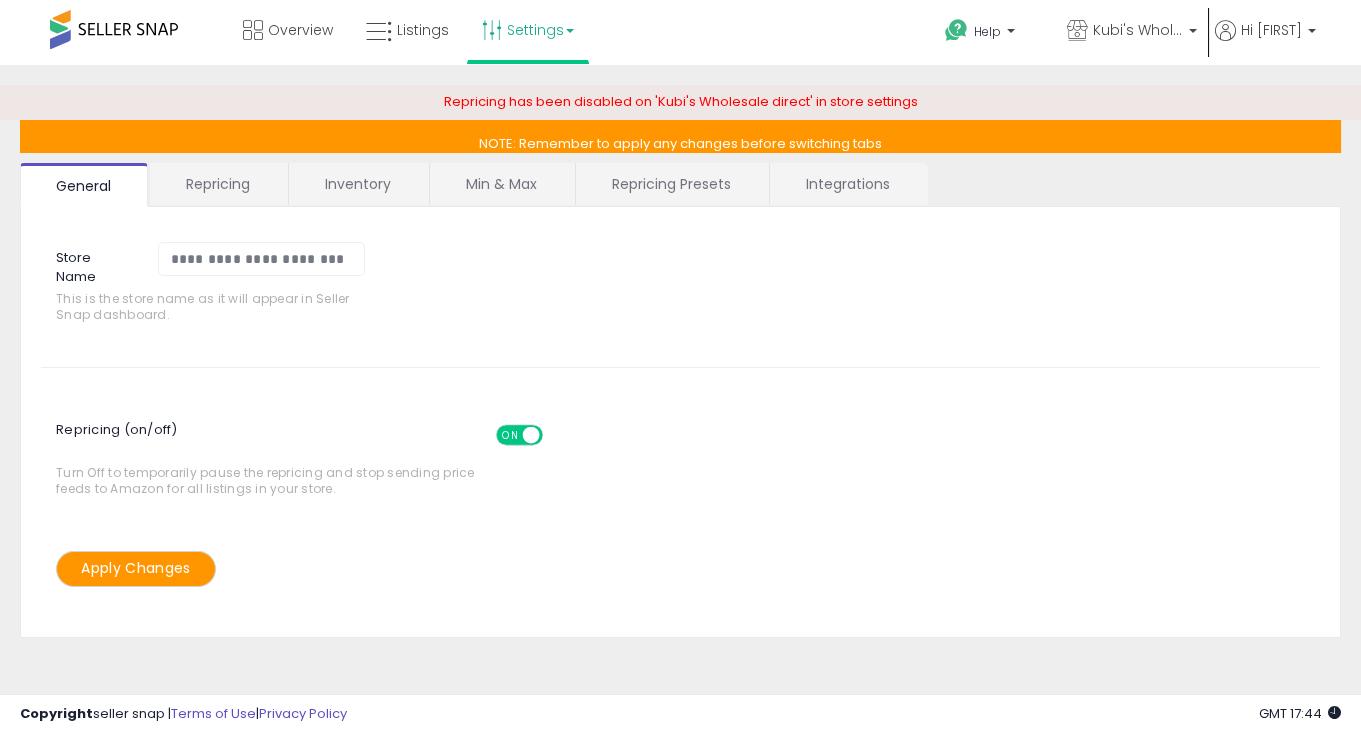click on "**********" at bounding box center (680, 414) 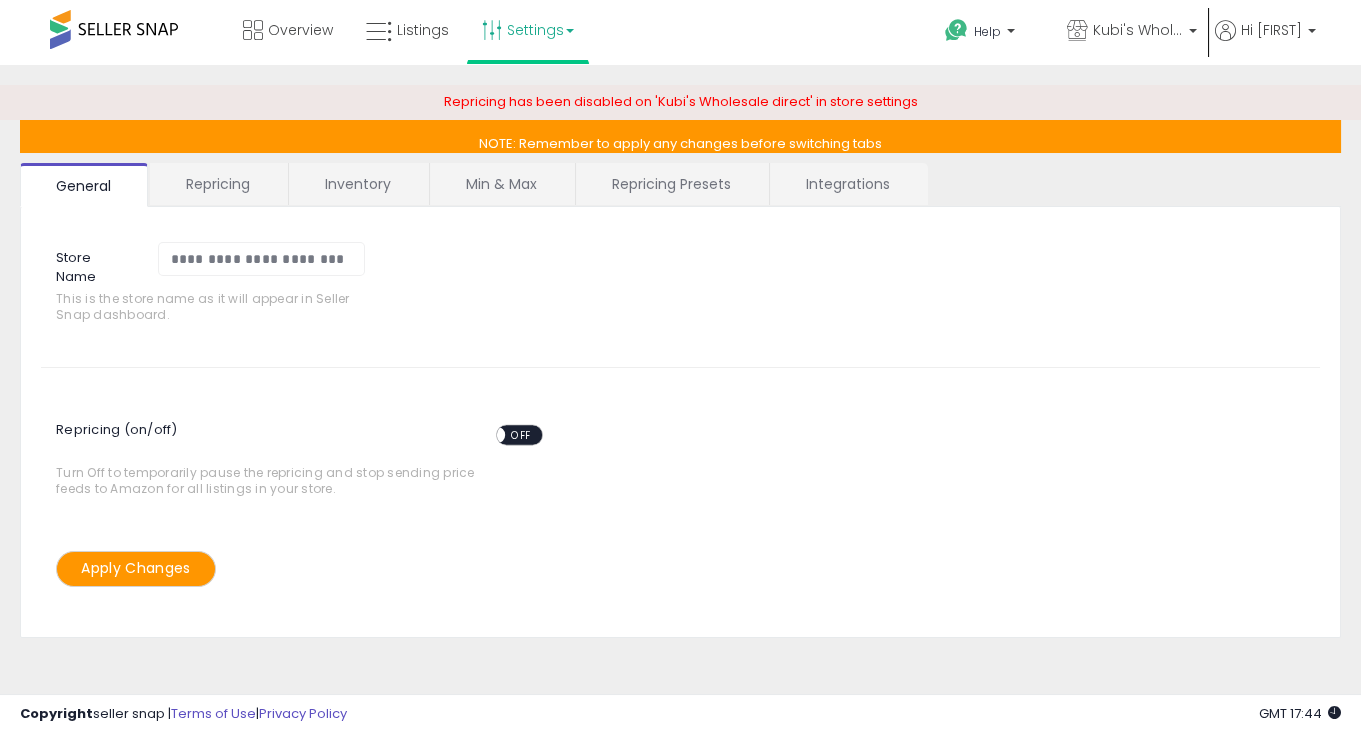 drag, startPoint x: 522, startPoint y: 431, endPoint x: 528, endPoint y: 508, distance: 77.23341 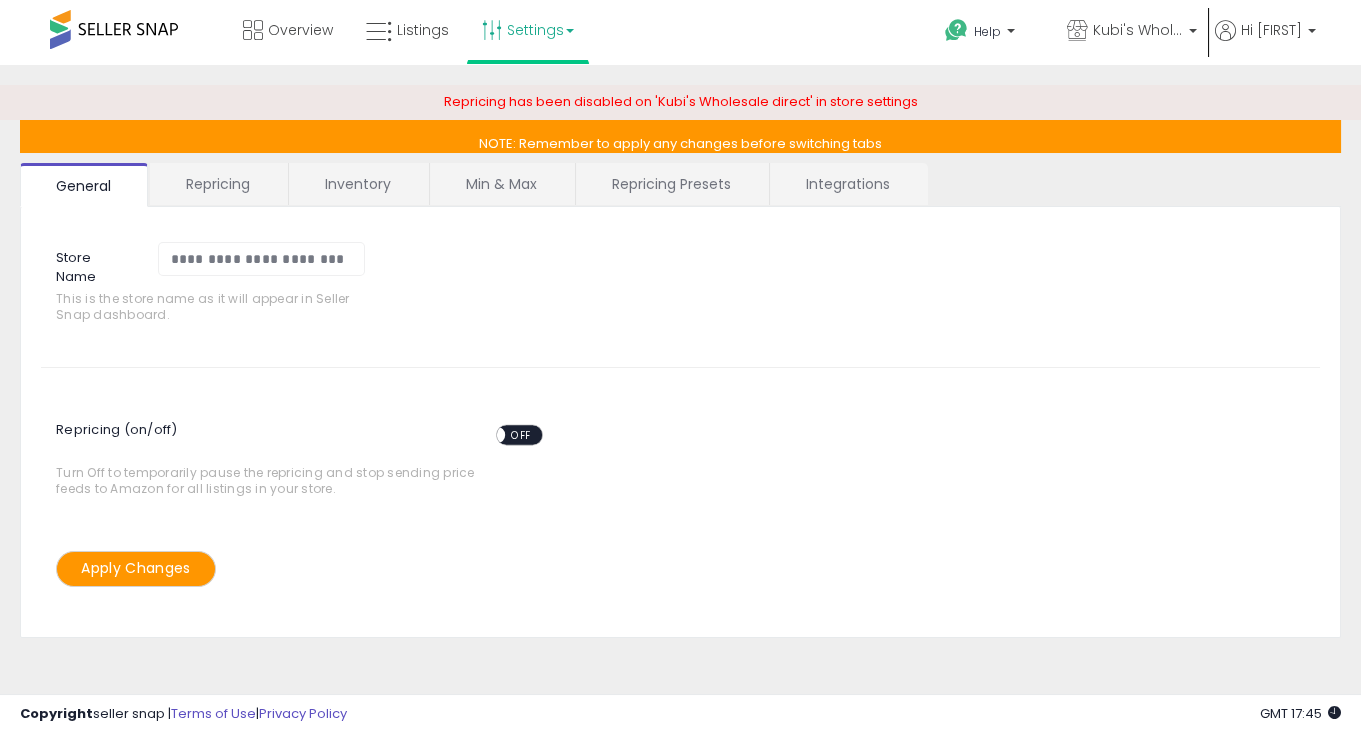 click on "OFF" at bounding box center (521, 435) 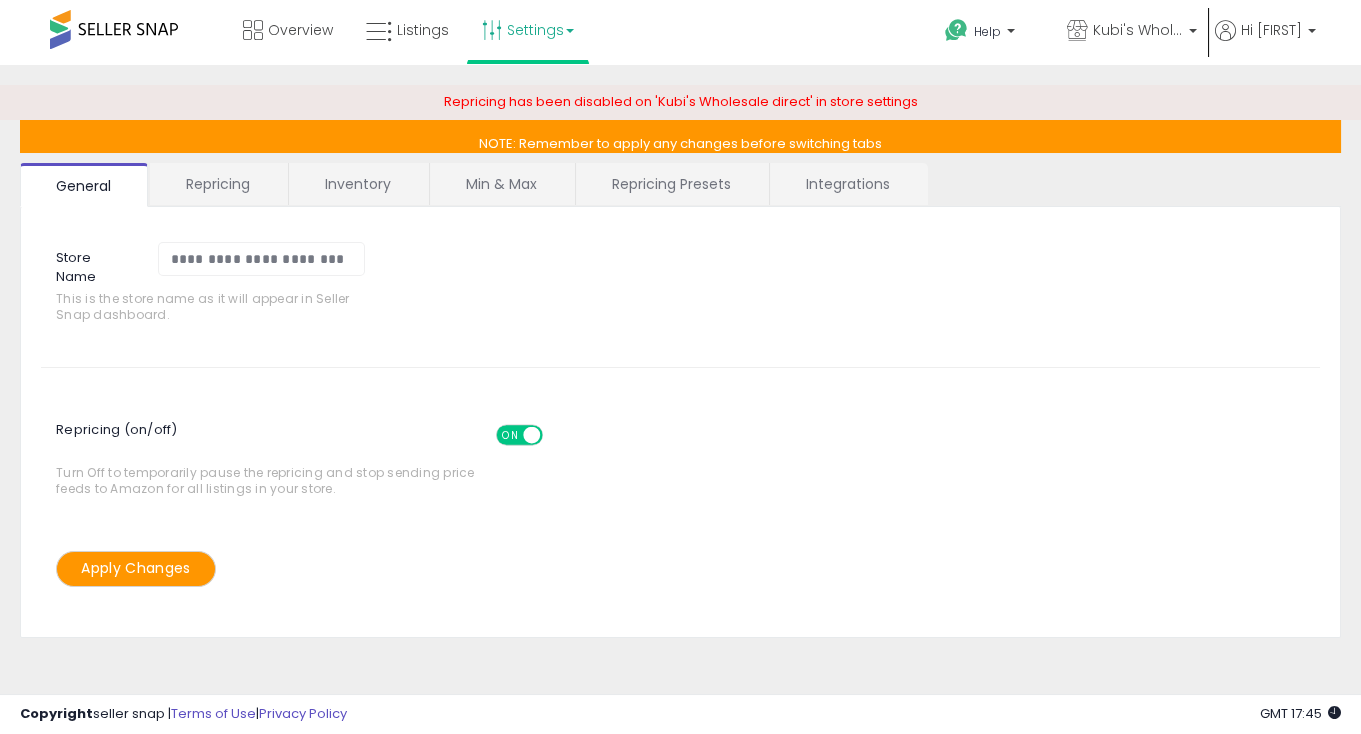 click on "Settings" at bounding box center [528, 30] 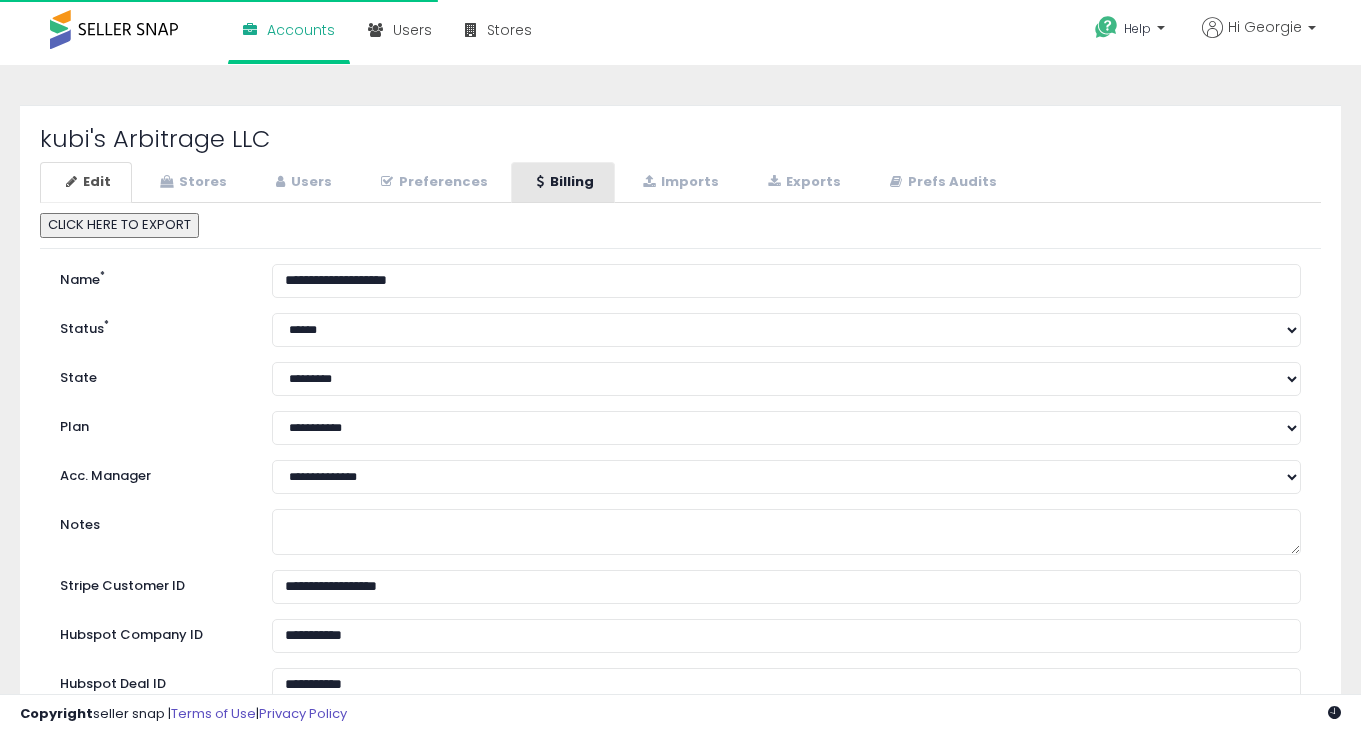 scroll, scrollTop: 0, scrollLeft: 0, axis: both 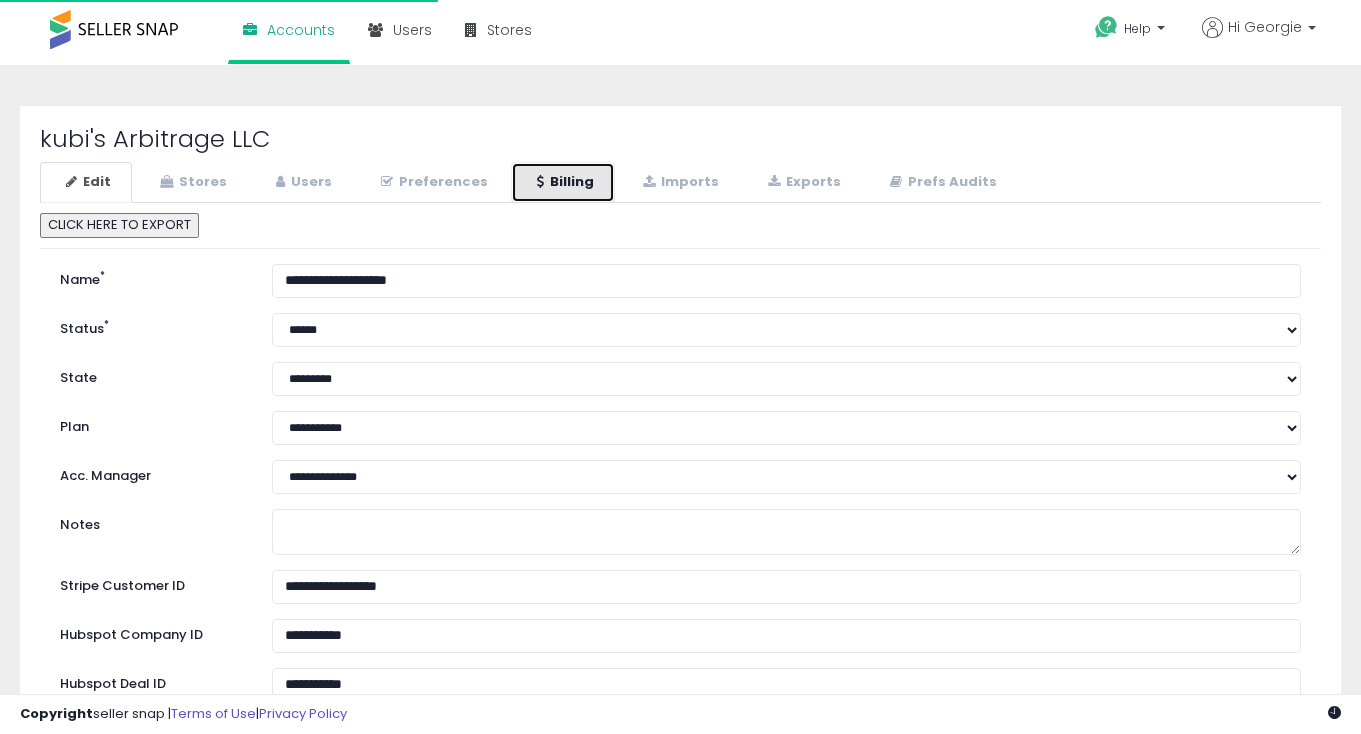click on "Billing" at bounding box center (563, 182) 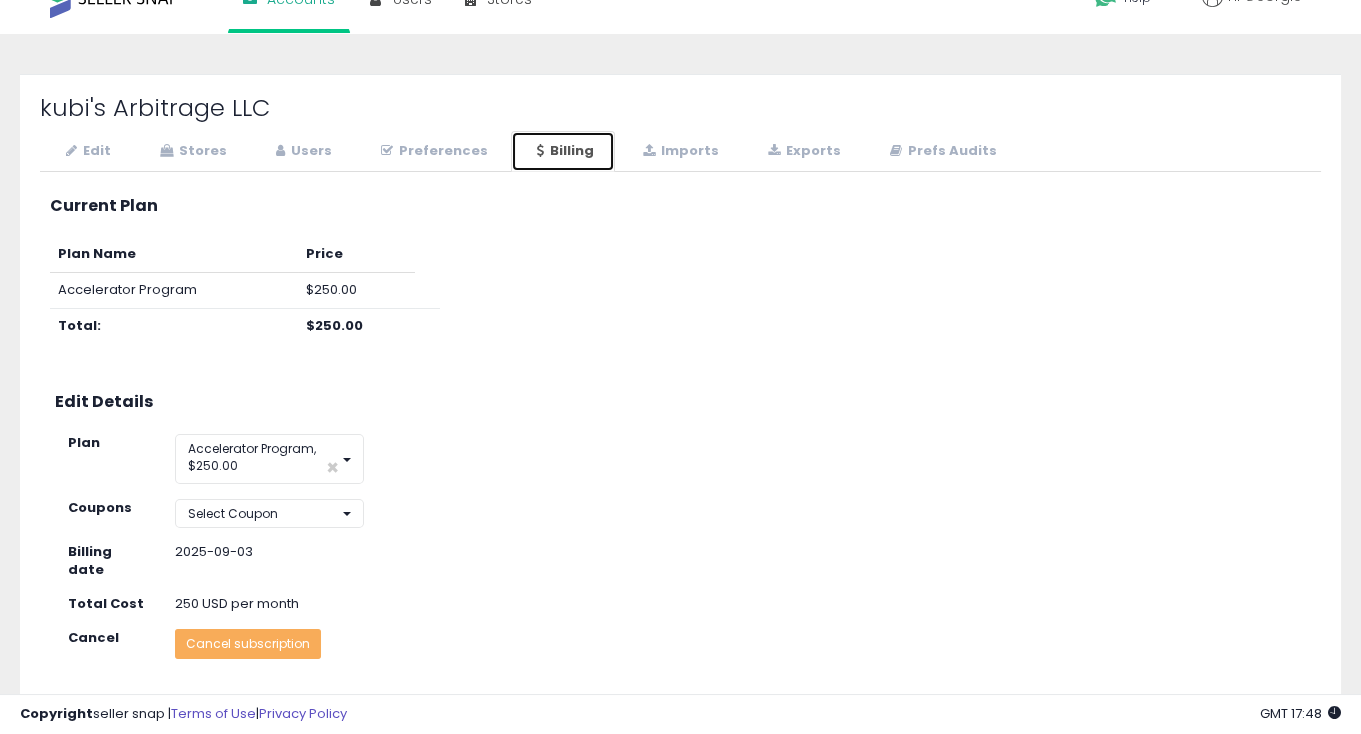 scroll, scrollTop: 37, scrollLeft: 0, axis: vertical 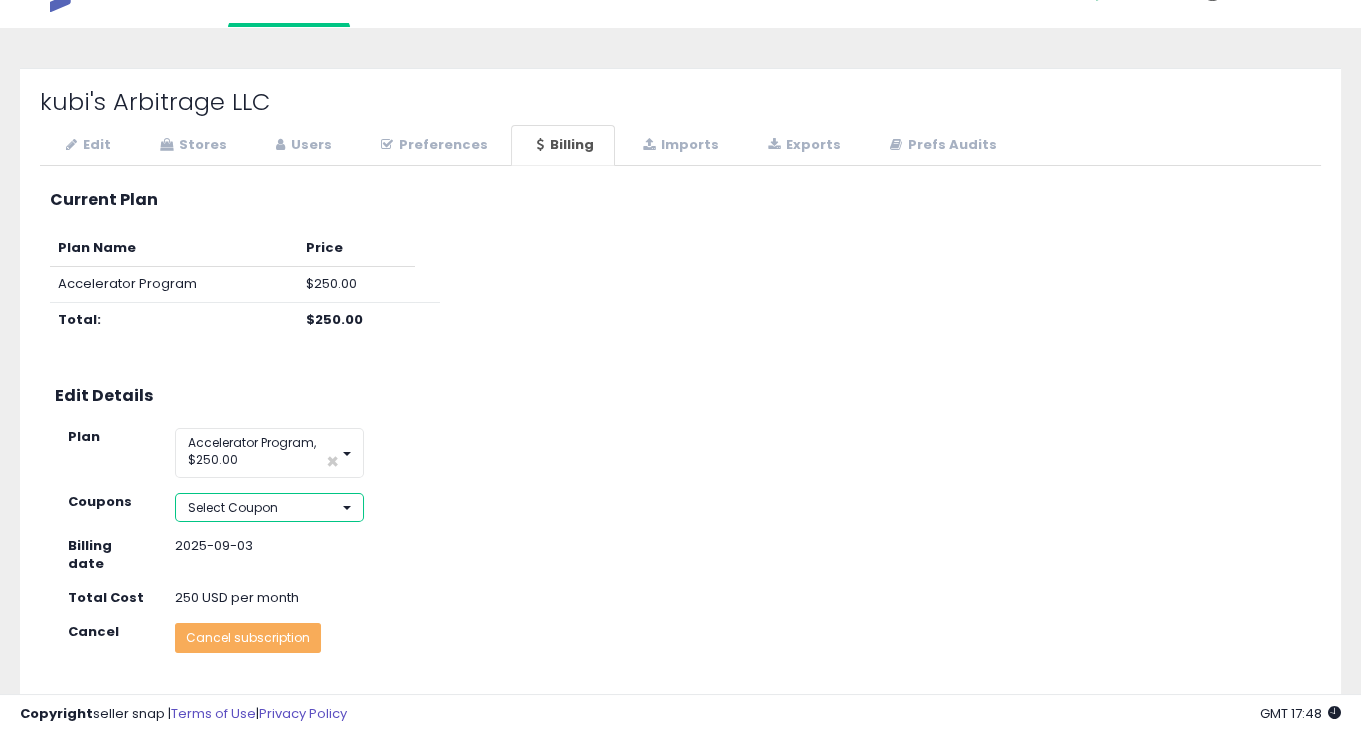 click on "Select Coupon" at bounding box center [269, 507] 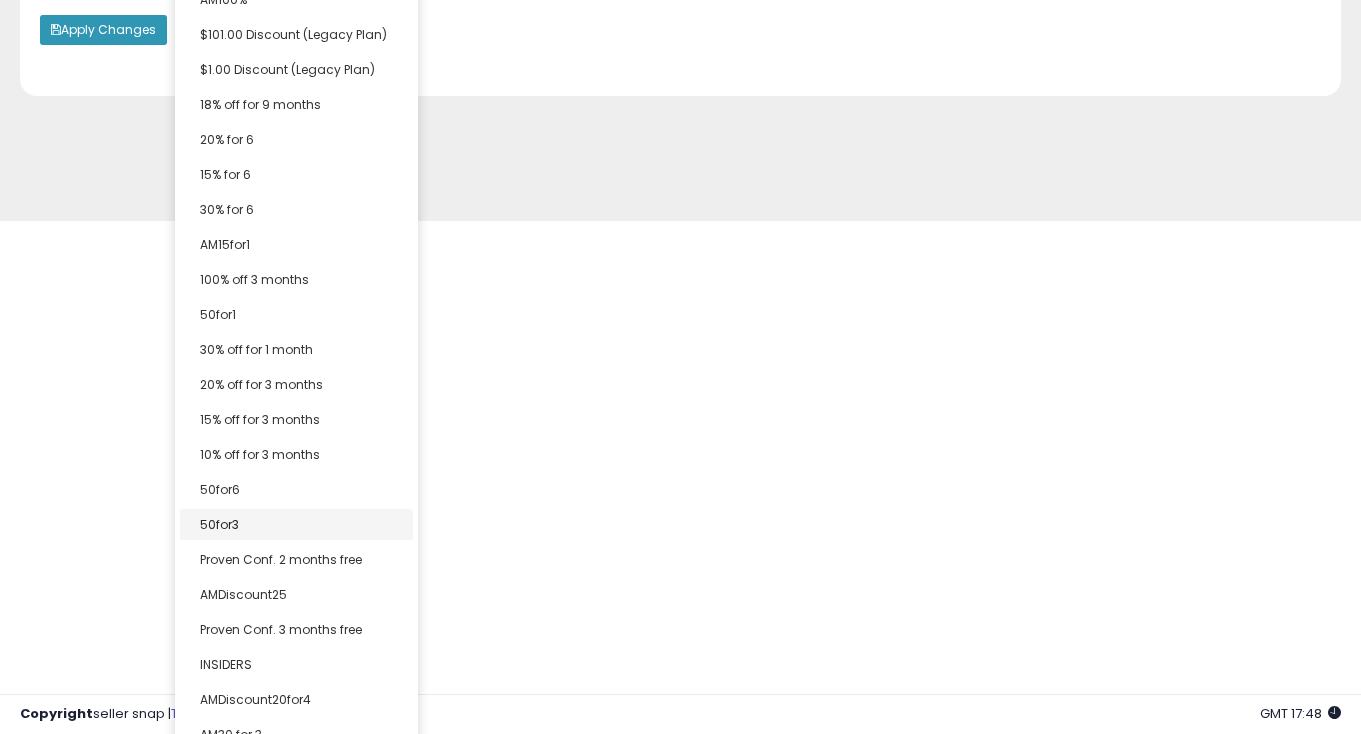 scroll, scrollTop: 937, scrollLeft: 0, axis: vertical 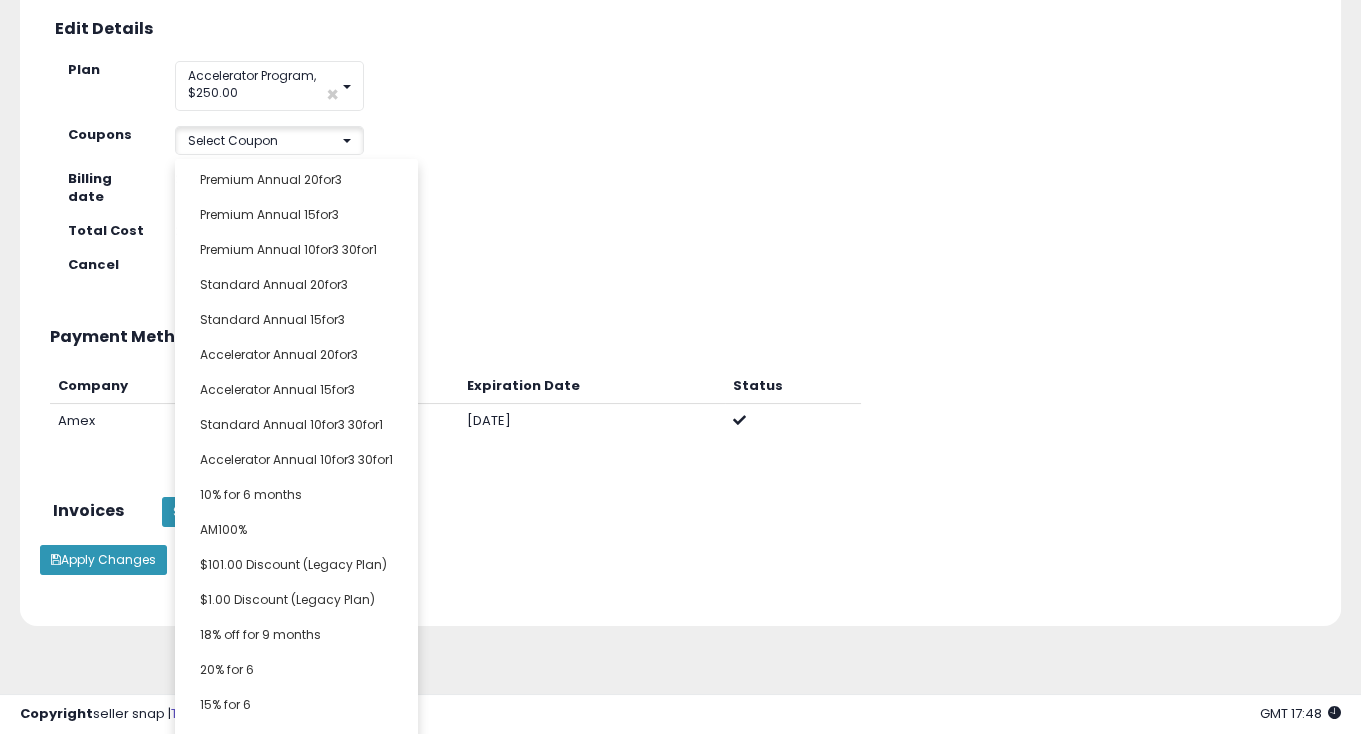 click on "**********" 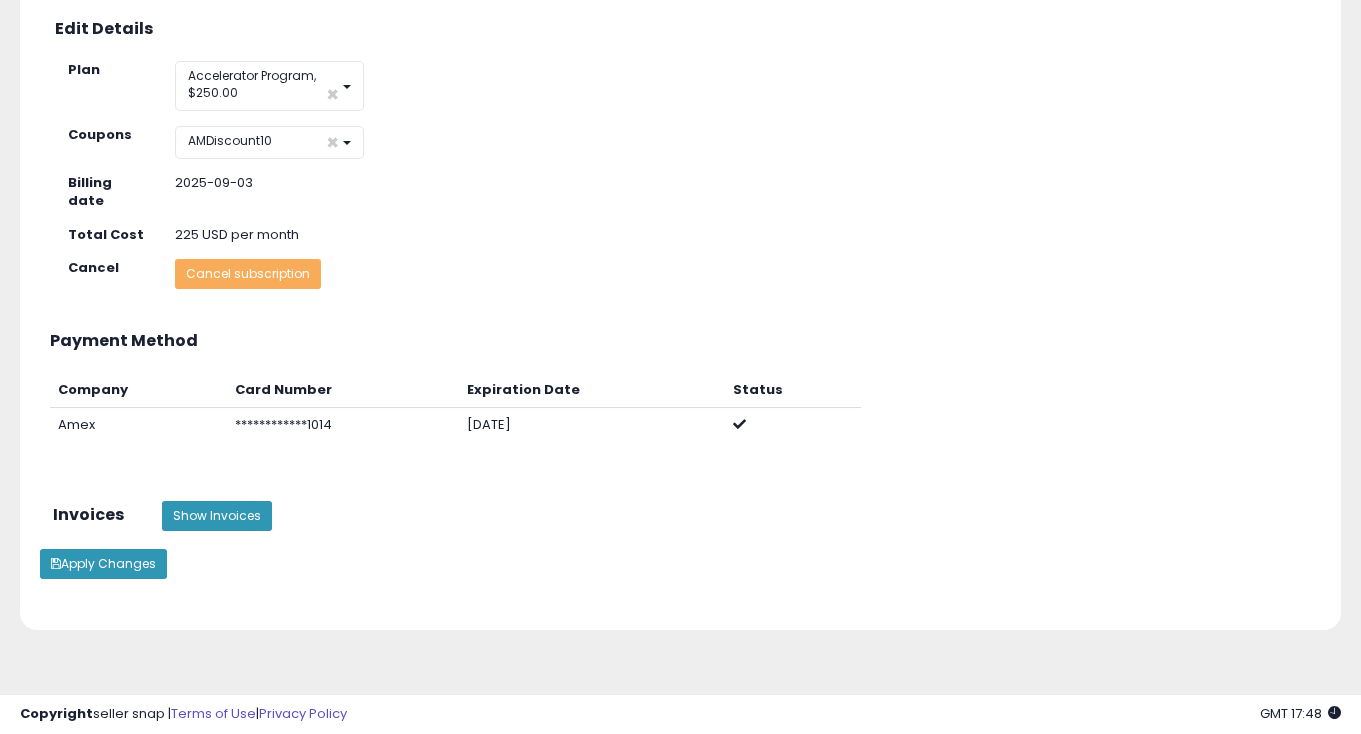 click on "kubi's Arbitrage LLC
Edit
Stores
Users
Preferences
Billing" at bounding box center (680, 165) 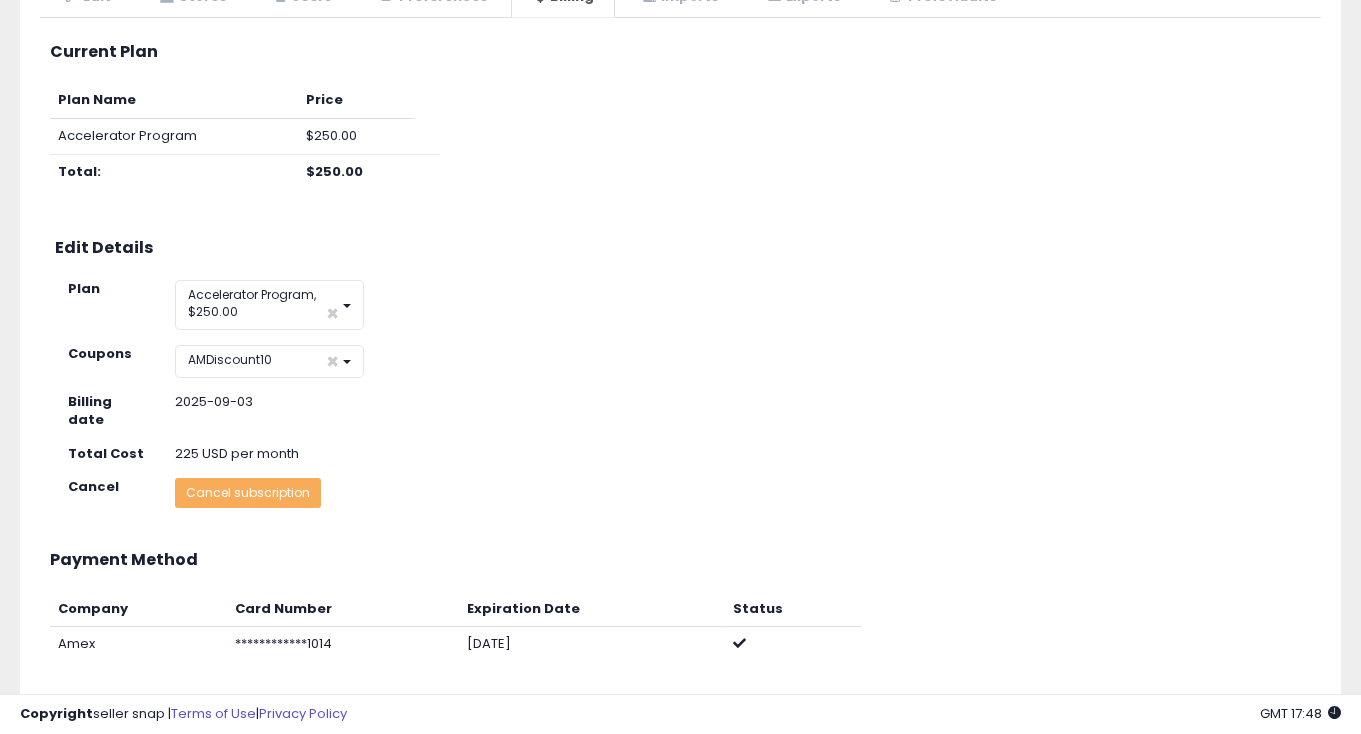 scroll, scrollTop: 186, scrollLeft: 0, axis: vertical 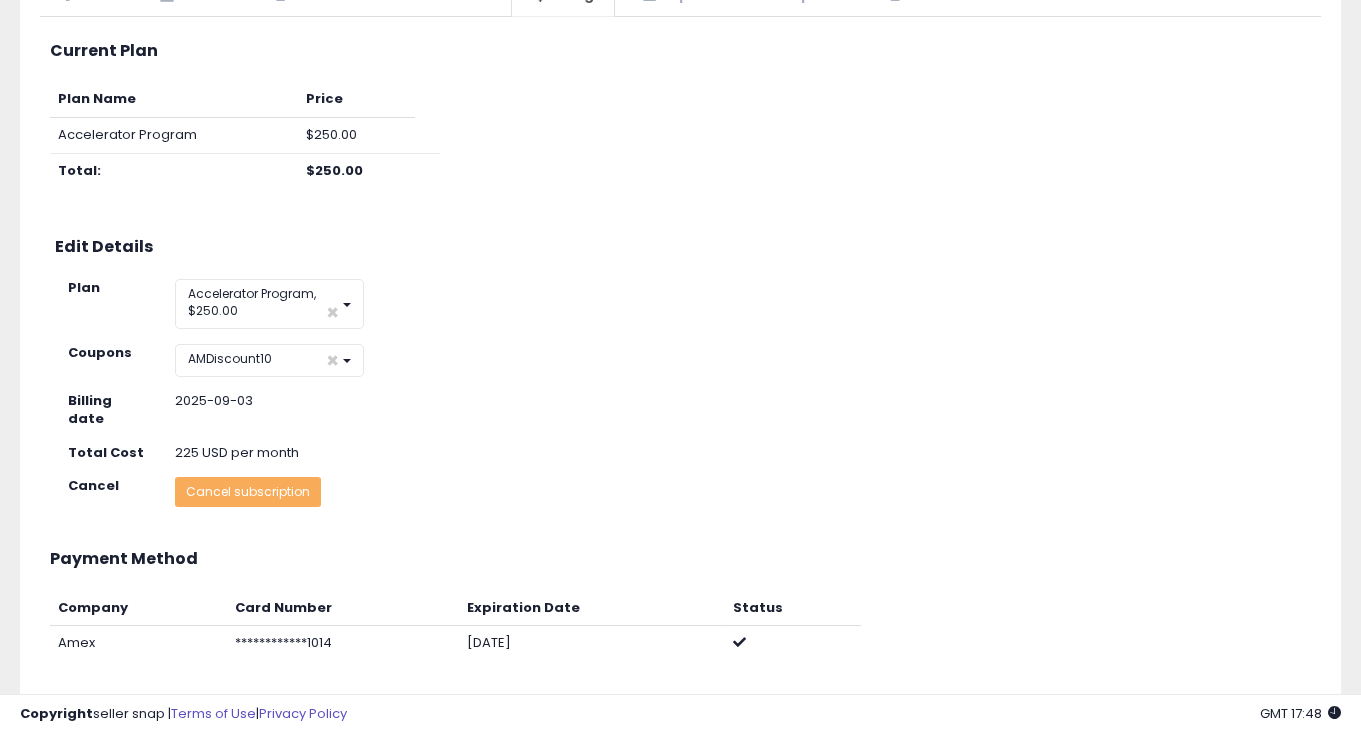 click on "2025-09-03" 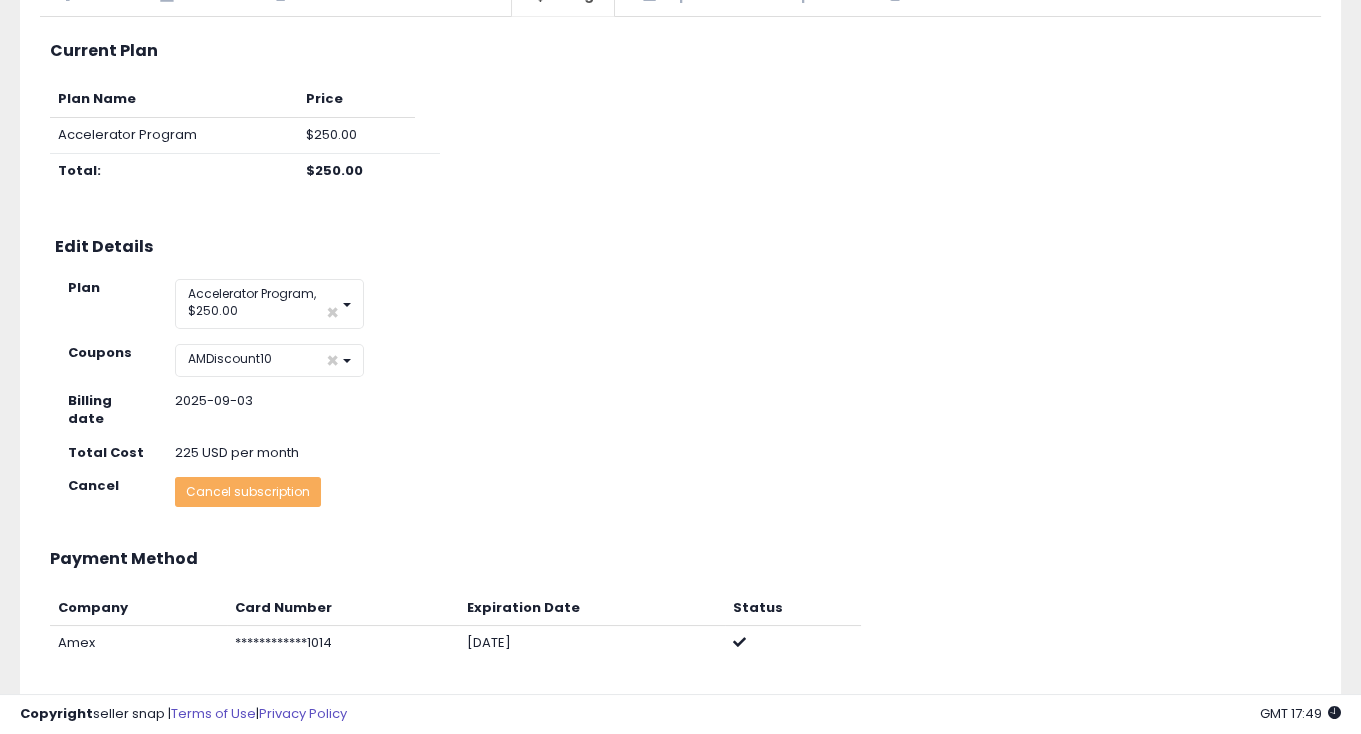scroll, scrollTop: 0, scrollLeft: 0, axis: both 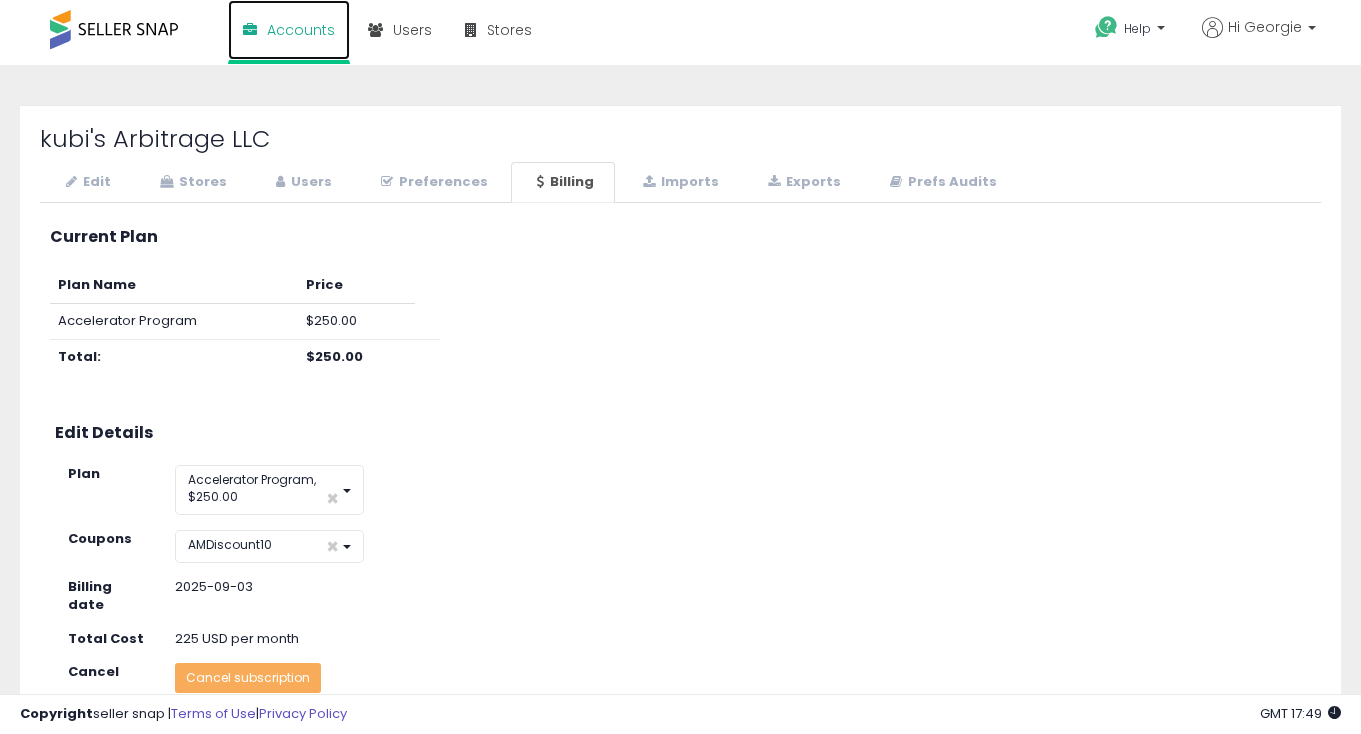 click on "Accounts" at bounding box center (301, 30) 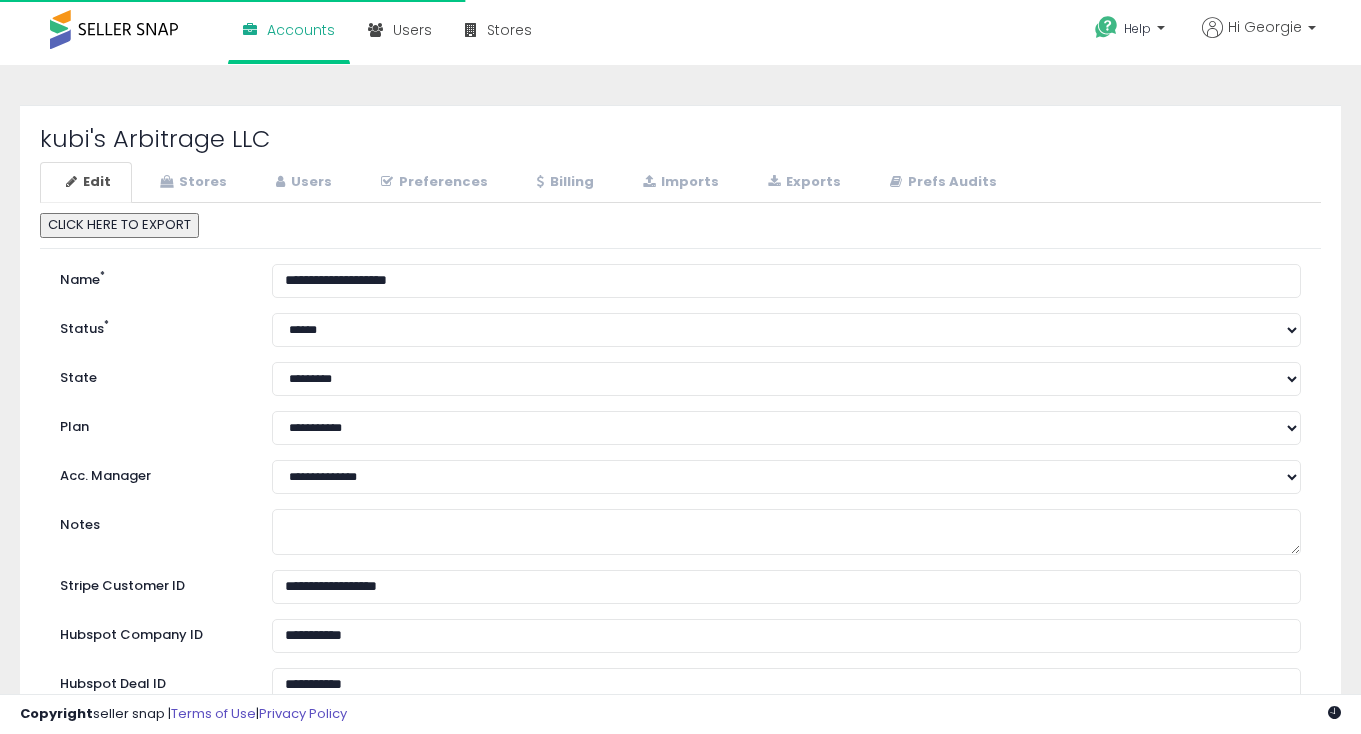 scroll, scrollTop: 0, scrollLeft: 0, axis: both 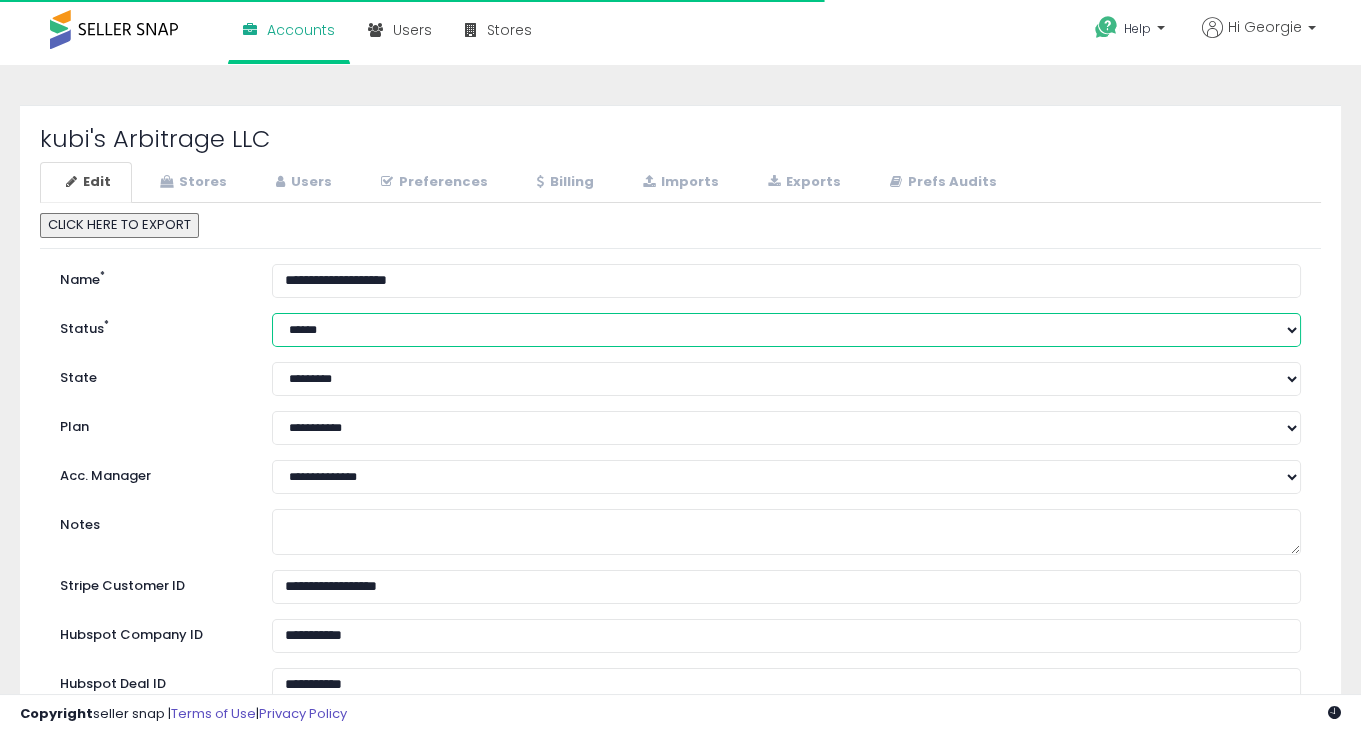 click on "****** ******** *********" at bounding box center (786, 330) 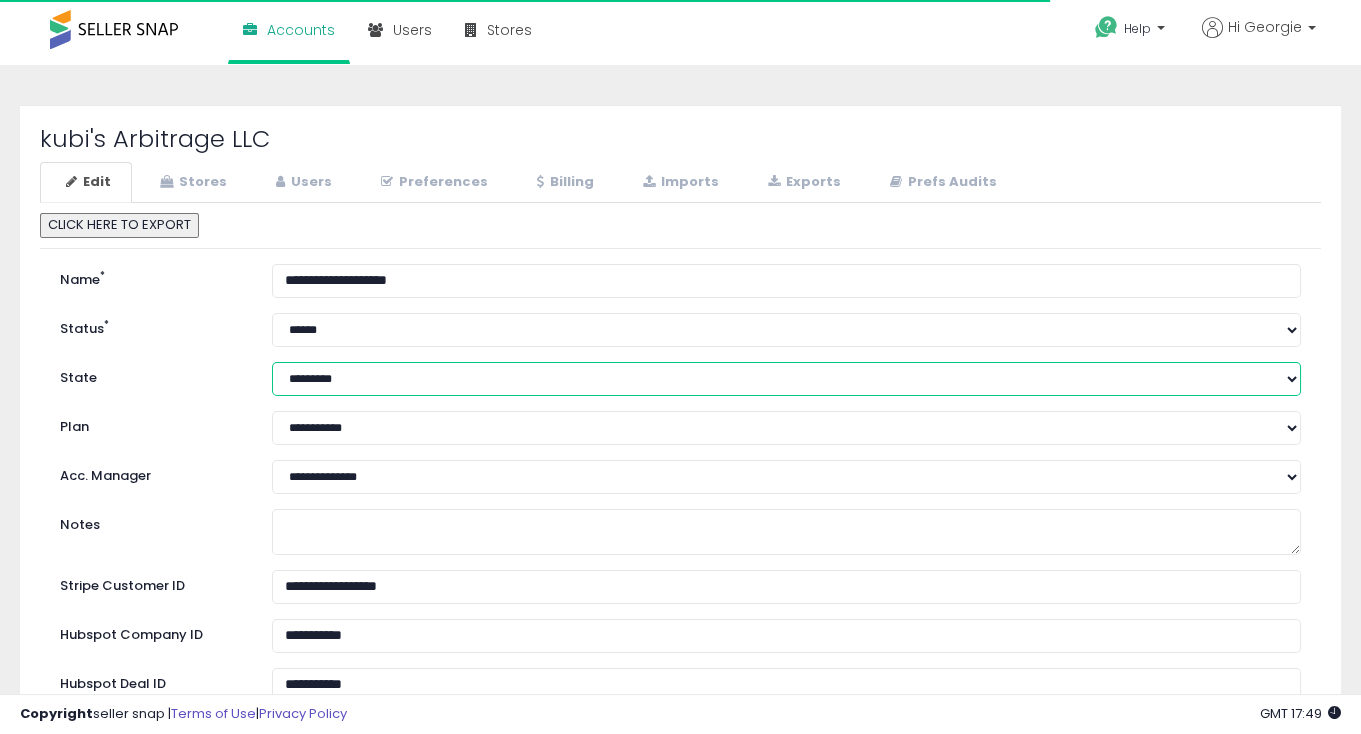 click on "**********" at bounding box center [786, 379] 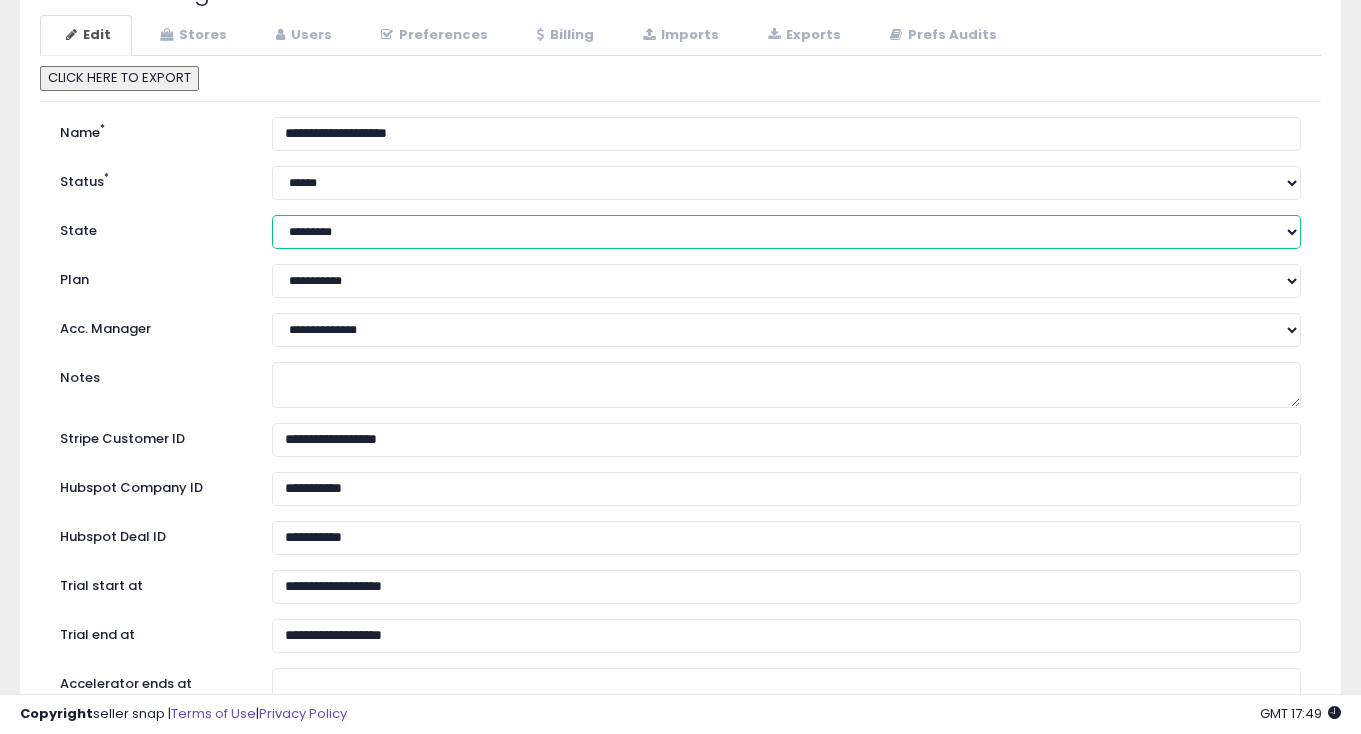 scroll, scrollTop: 0, scrollLeft: 0, axis: both 